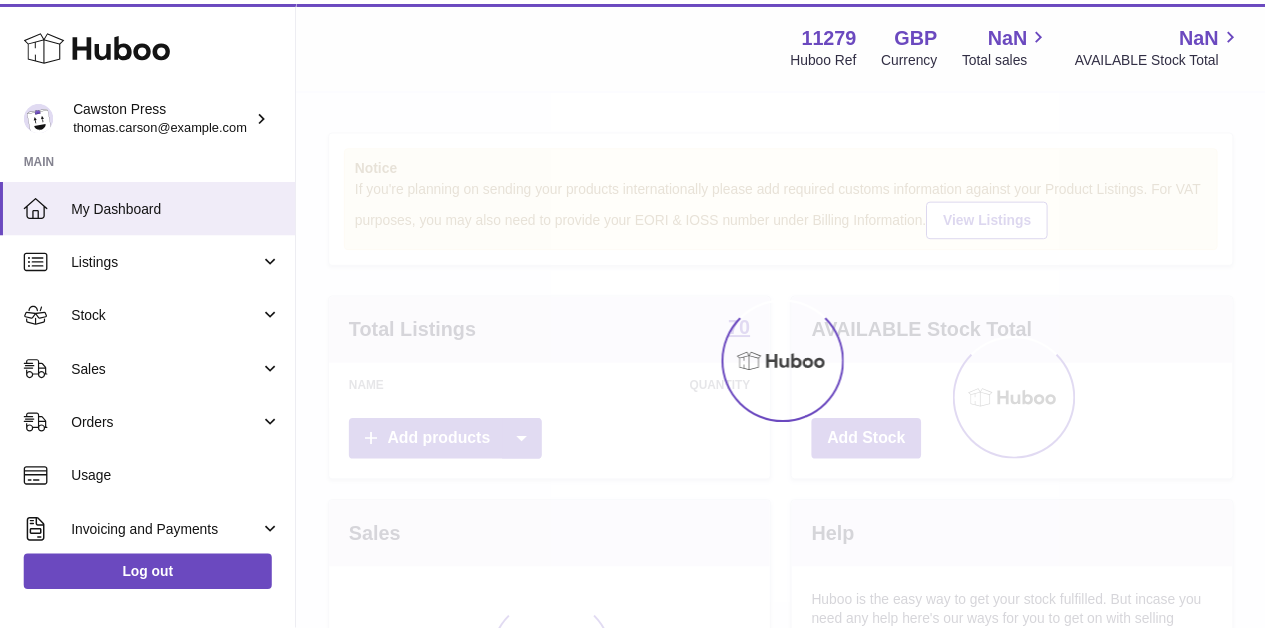 scroll, scrollTop: 0, scrollLeft: 0, axis: both 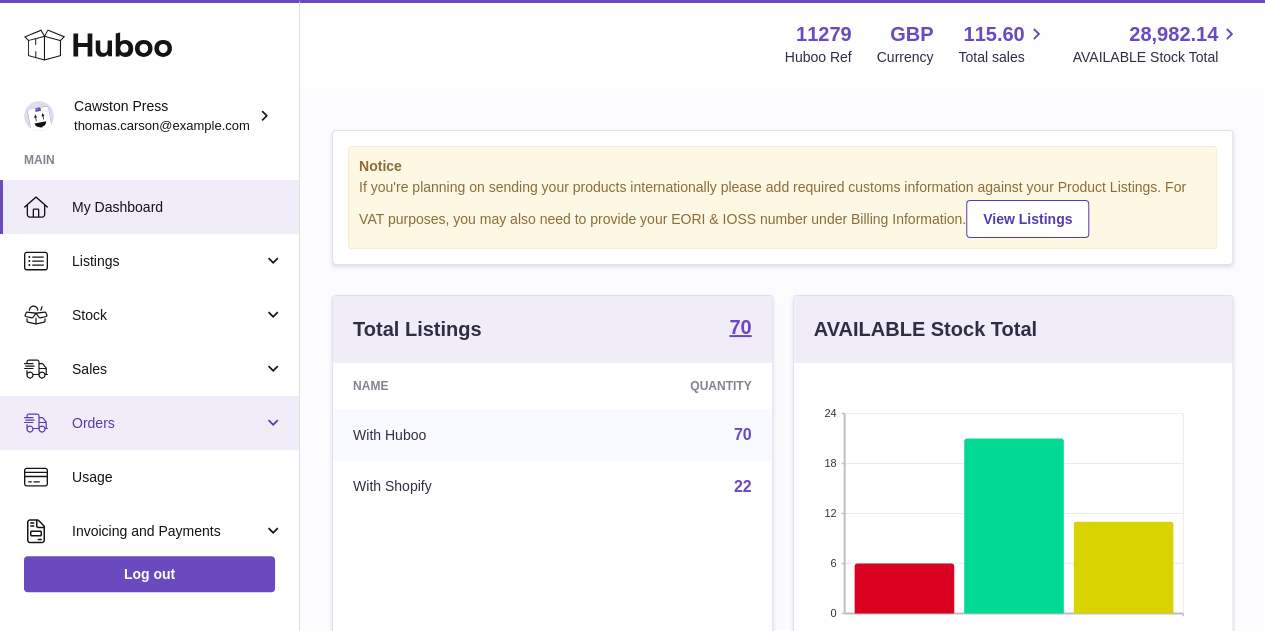 click on "Orders" at bounding box center [149, 423] 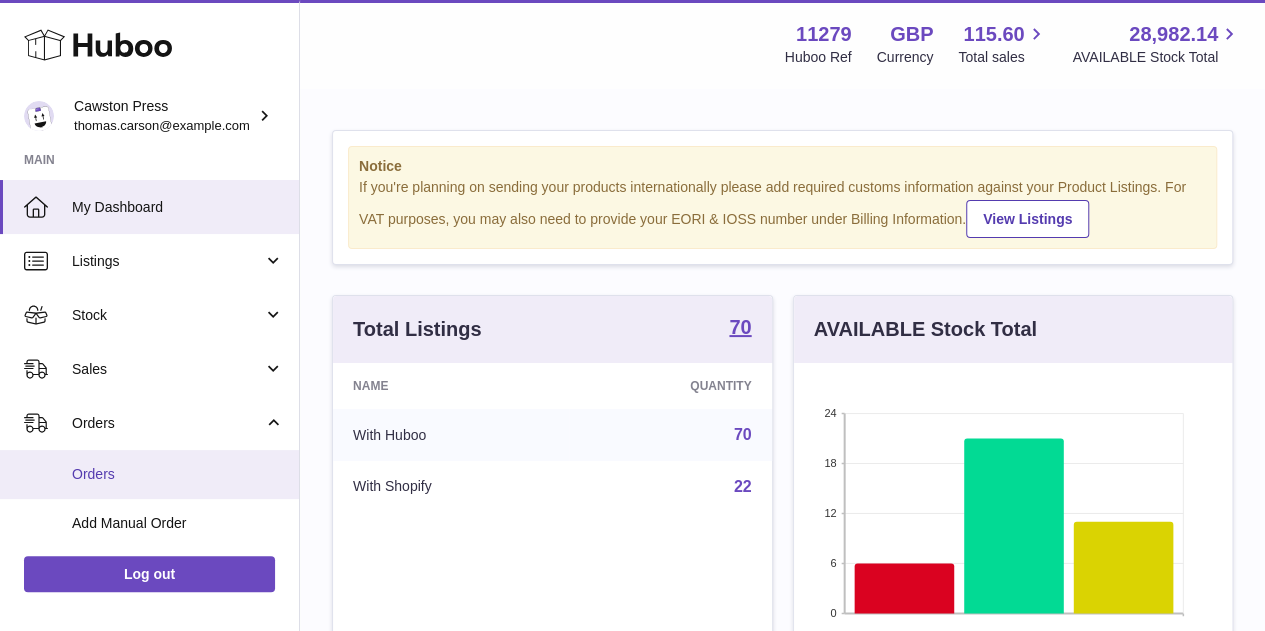 scroll, scrollTop: 108, scrollLeft: 0, axis: vertical 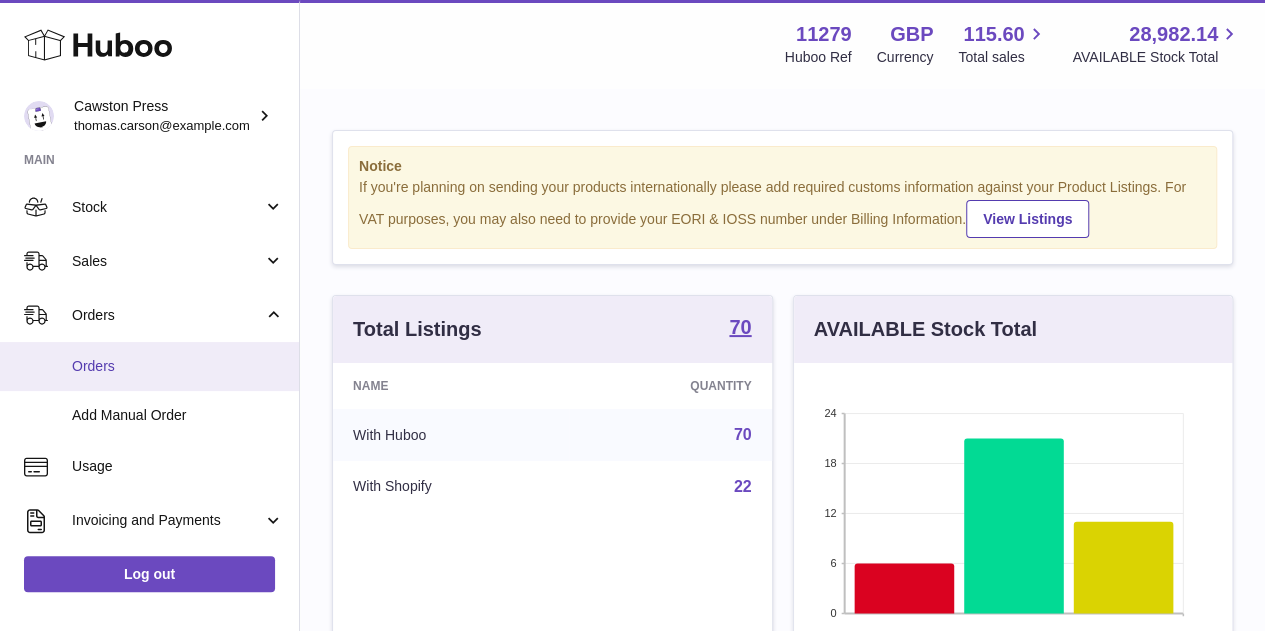 click on "Orders" at bounding box center [178, 366] 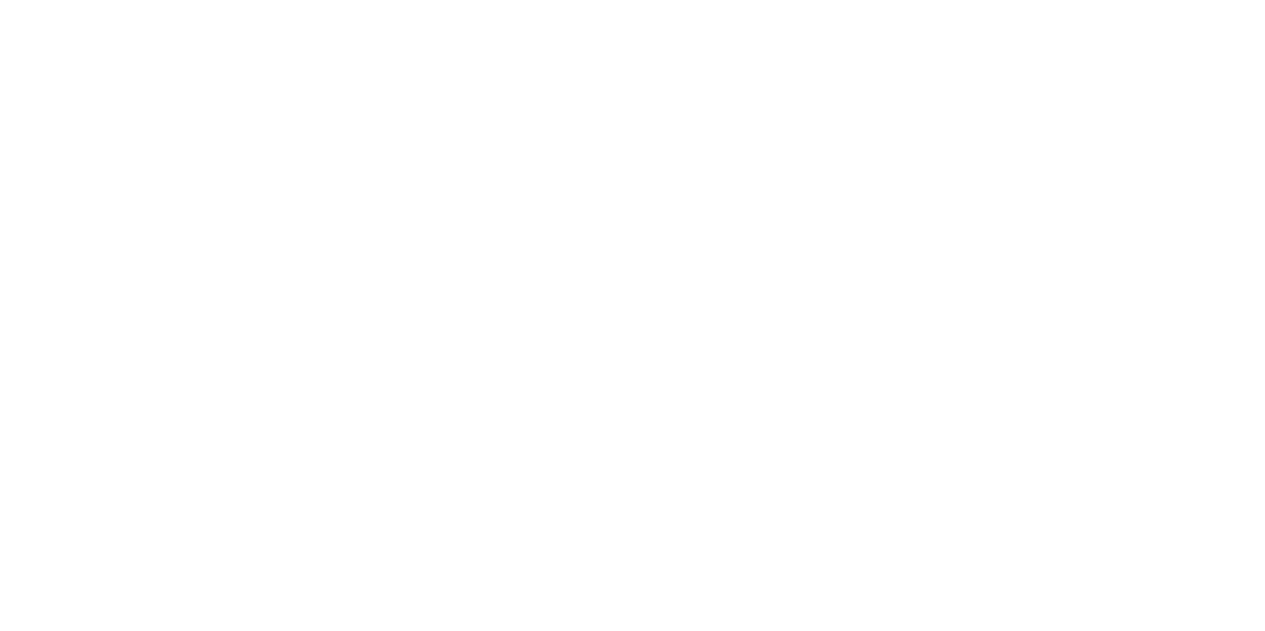 scroll, scrollTop: 0, scrollLeft: 0, axis: both 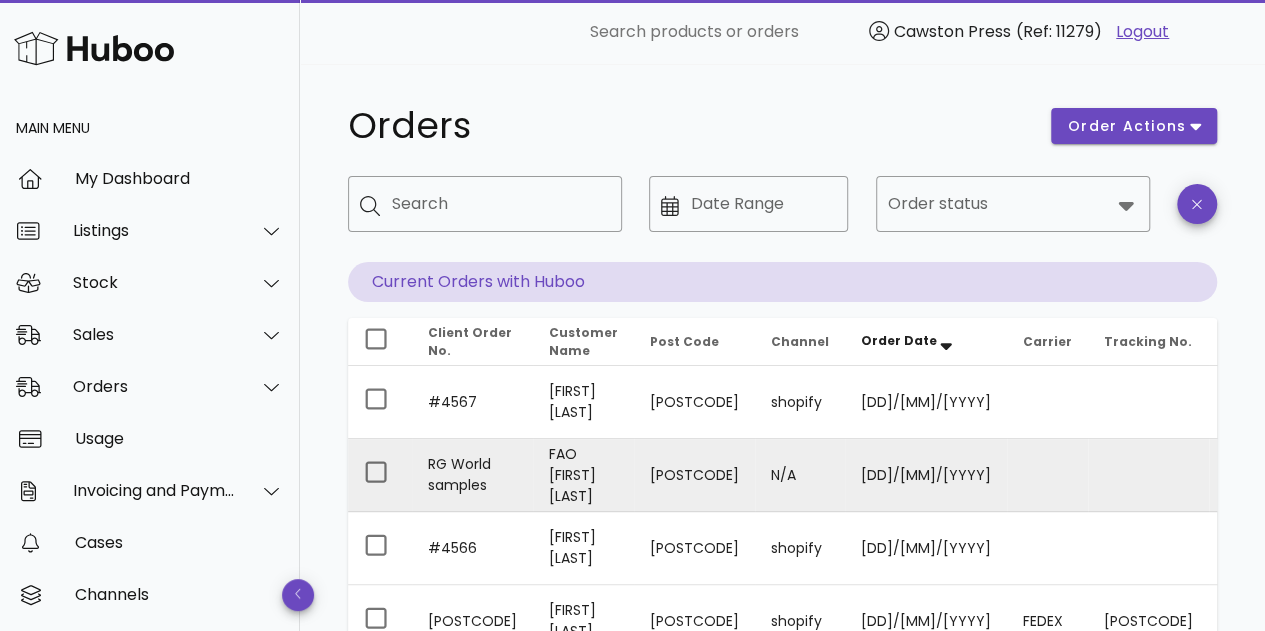 click at bounding box center (1047, 475) 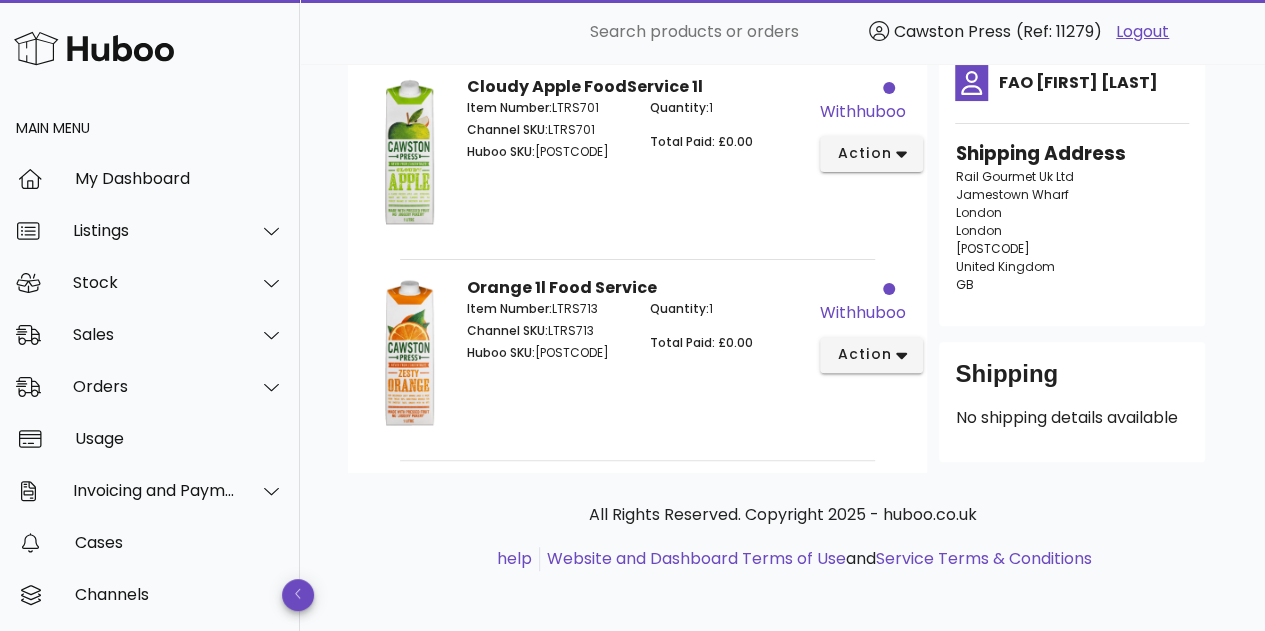scroll, scrollTop: 24, scrollLeft: 0, axis: vertical 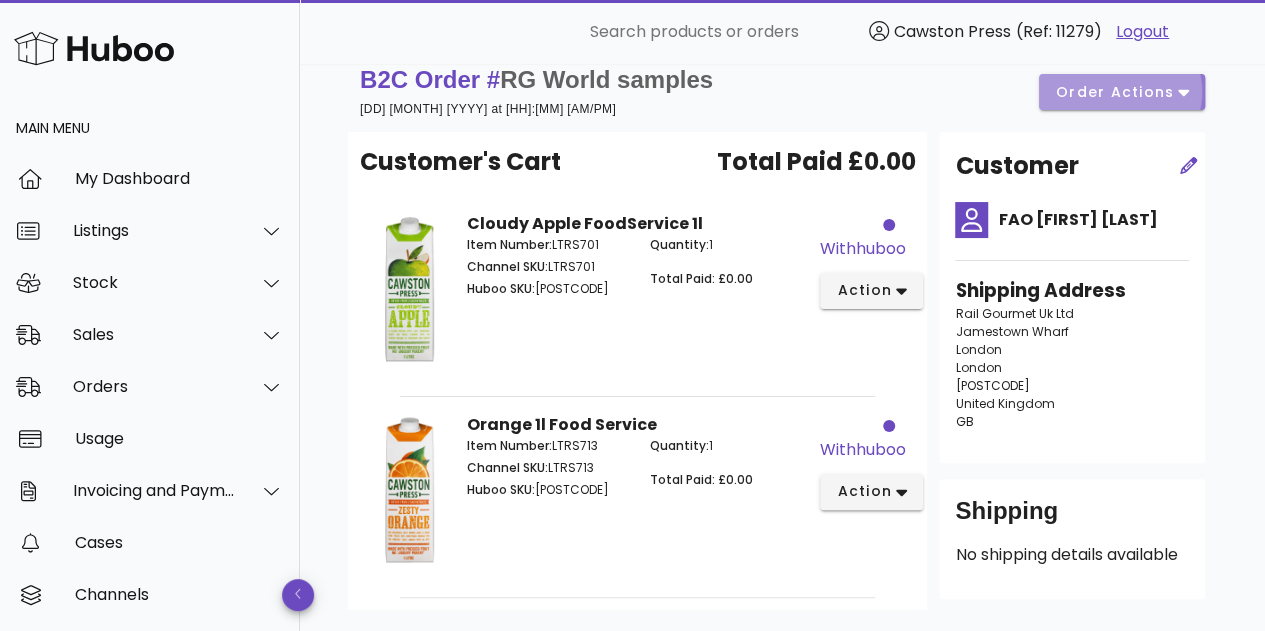 click on "order actions" at bounding box center [1115, 92] 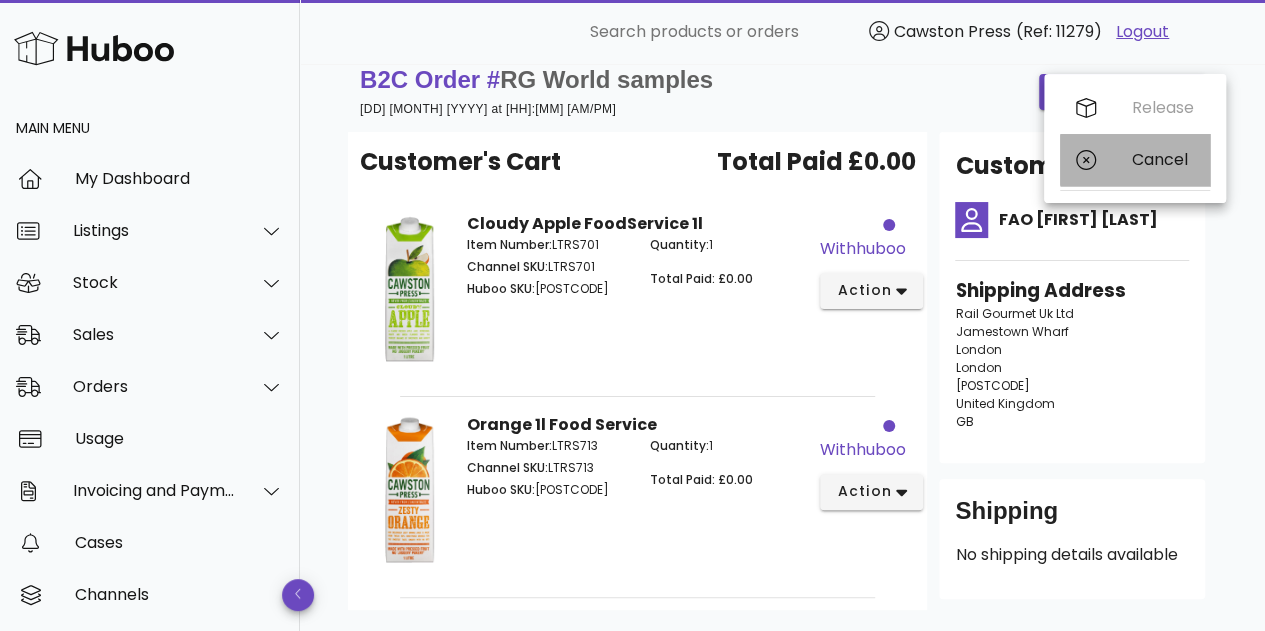 click on "Cancel" at bounding box center (1163, 159) 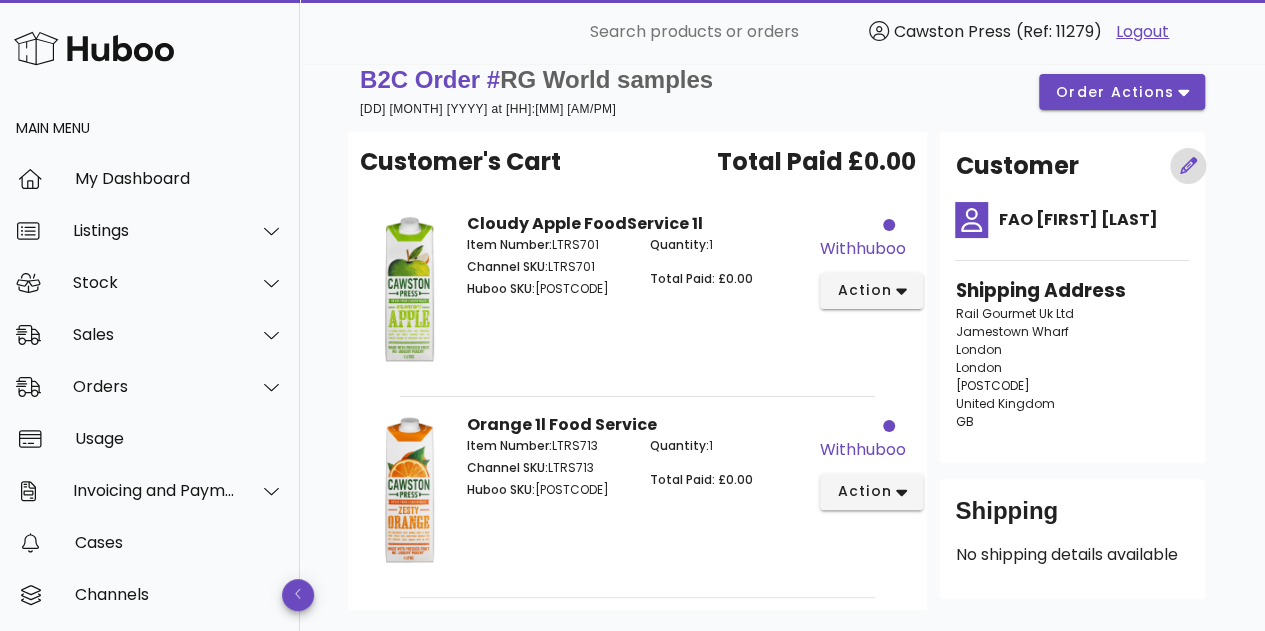 click at bounding box center (1188, 166) 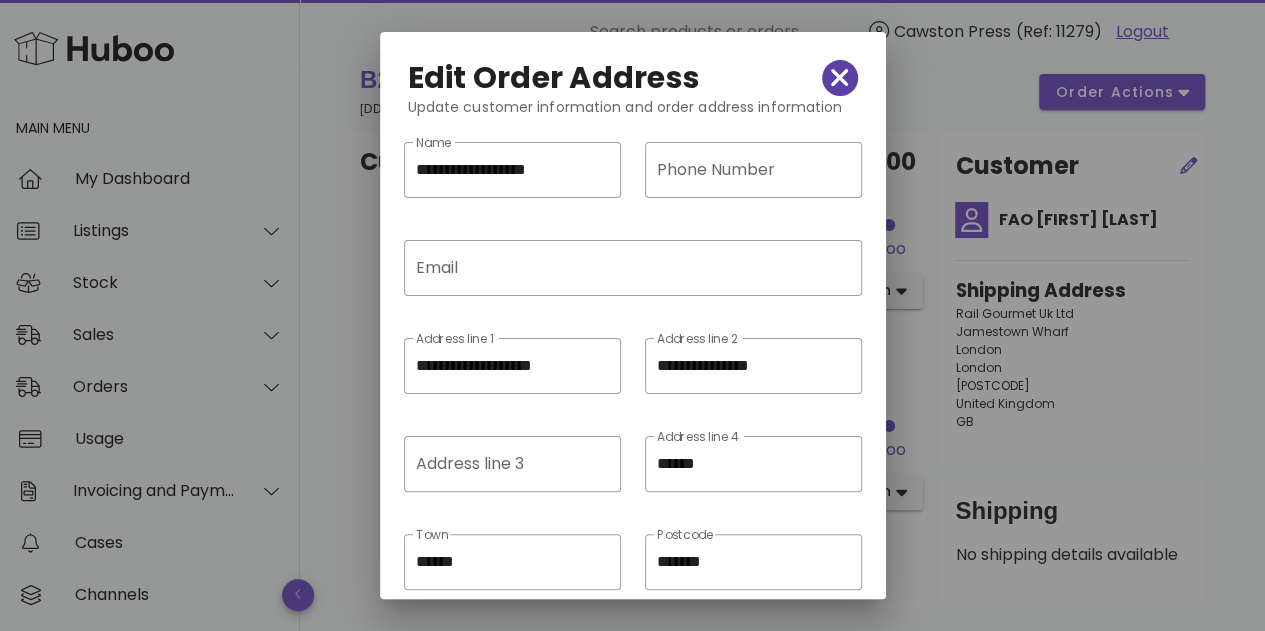 click 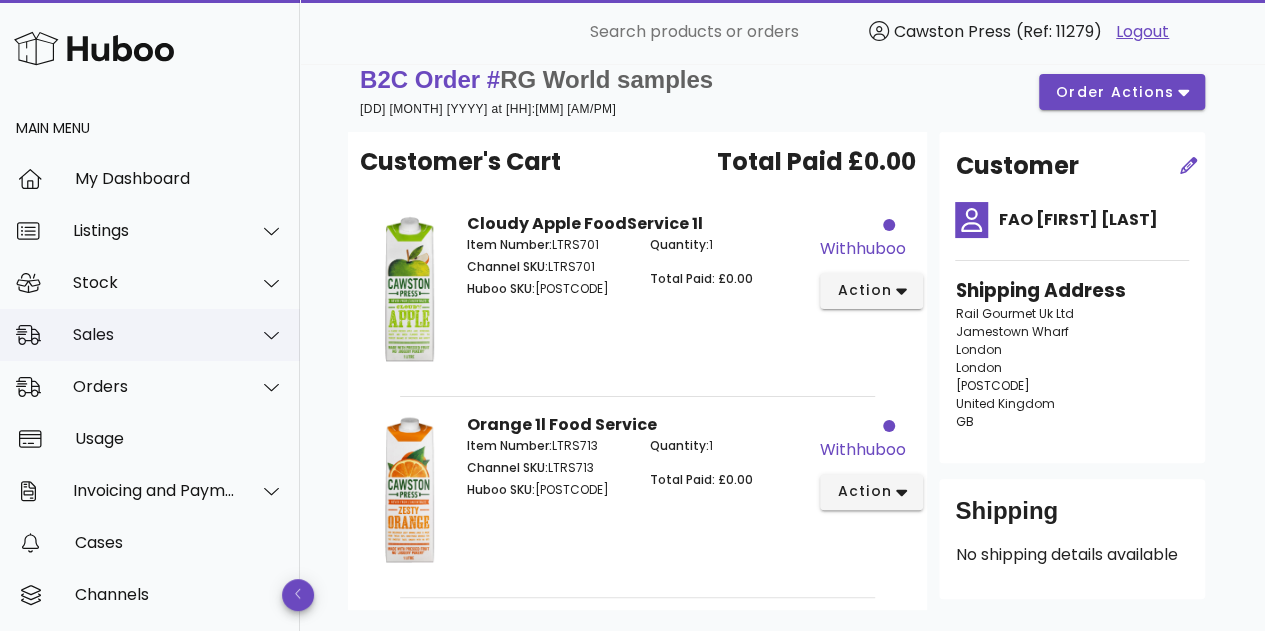 click on "Sales" at bounding box center (150, 335) 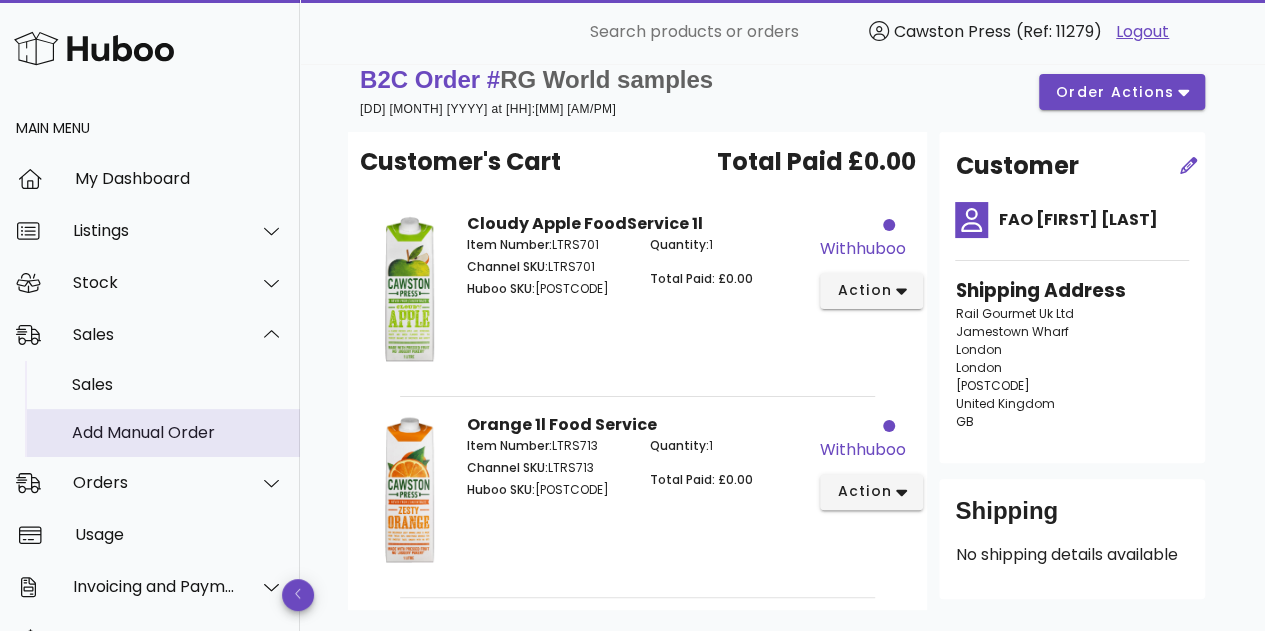 click on "Add Manual Order" at bounding box center (178, 432) 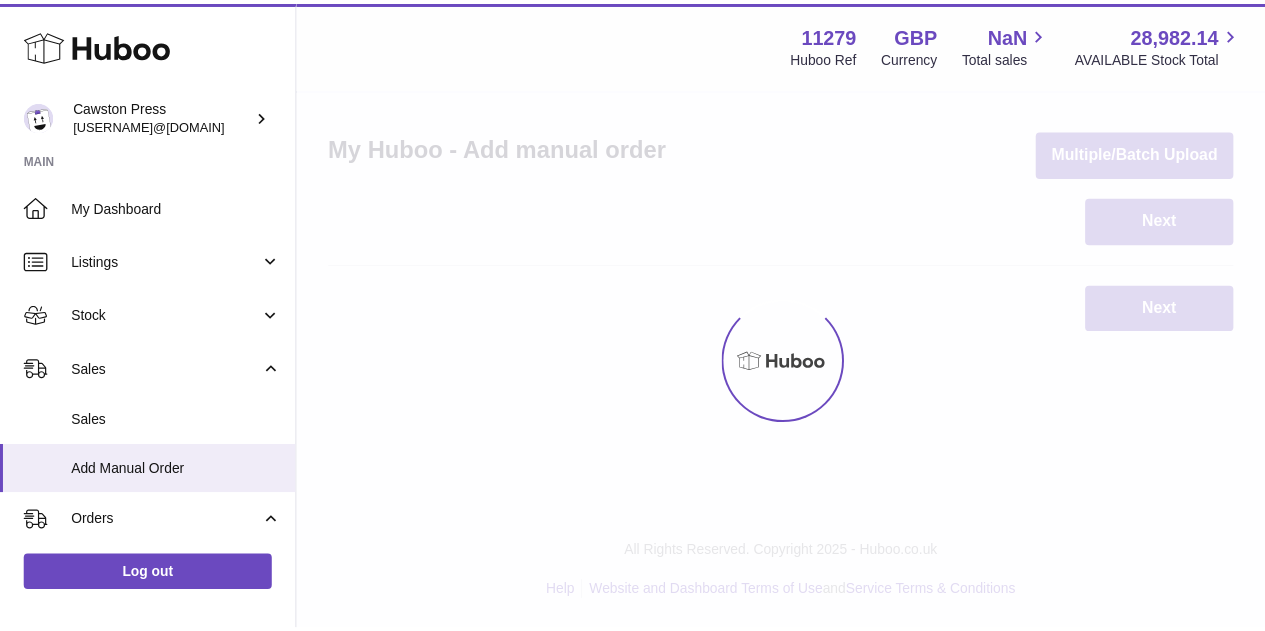 scroll, scrollTop: 0, scrollLeft: 0, axis: both 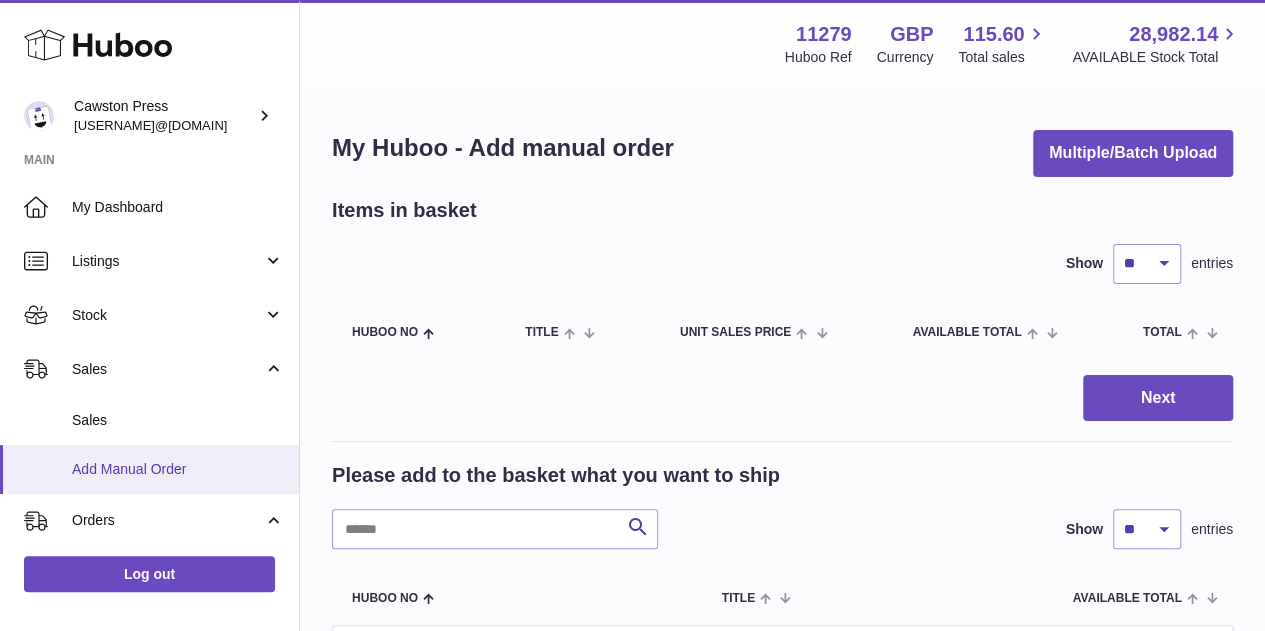 click on "Add Manual Order" at bounding box center (178, 469) 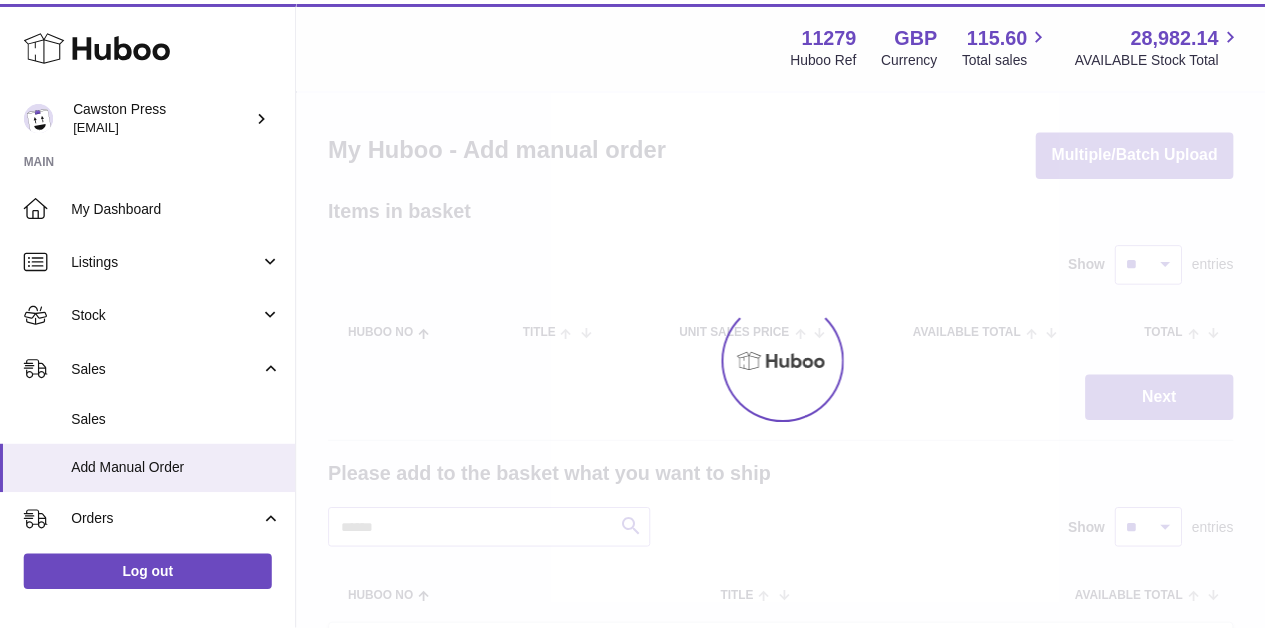scroll, scrollTop: 0, scrollLeft: 0, axis: both 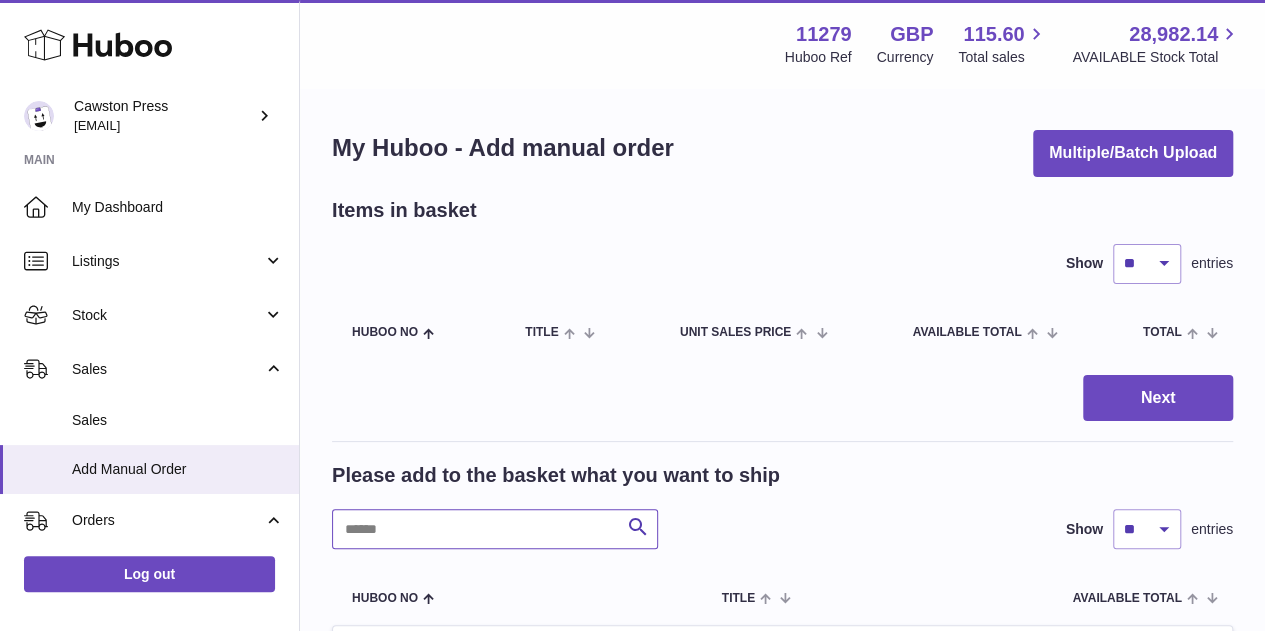 click at bounding box center [495, 529] 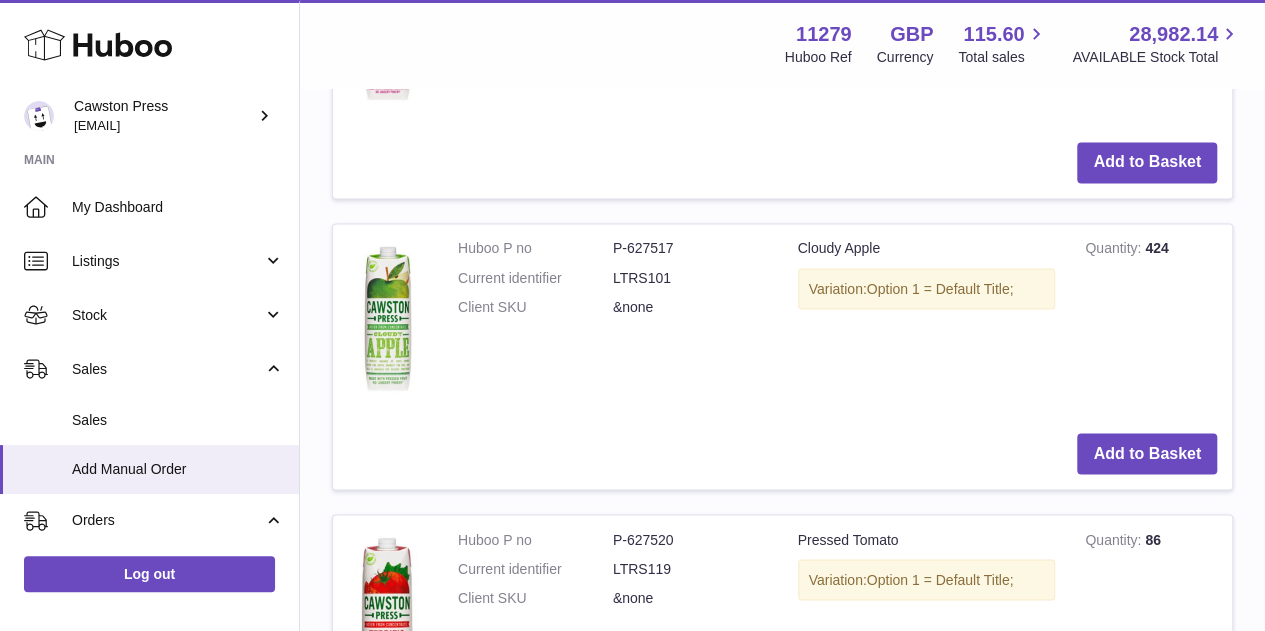 scroll, scrollTop: 1632, scrollLeft: 0, axis: vertical 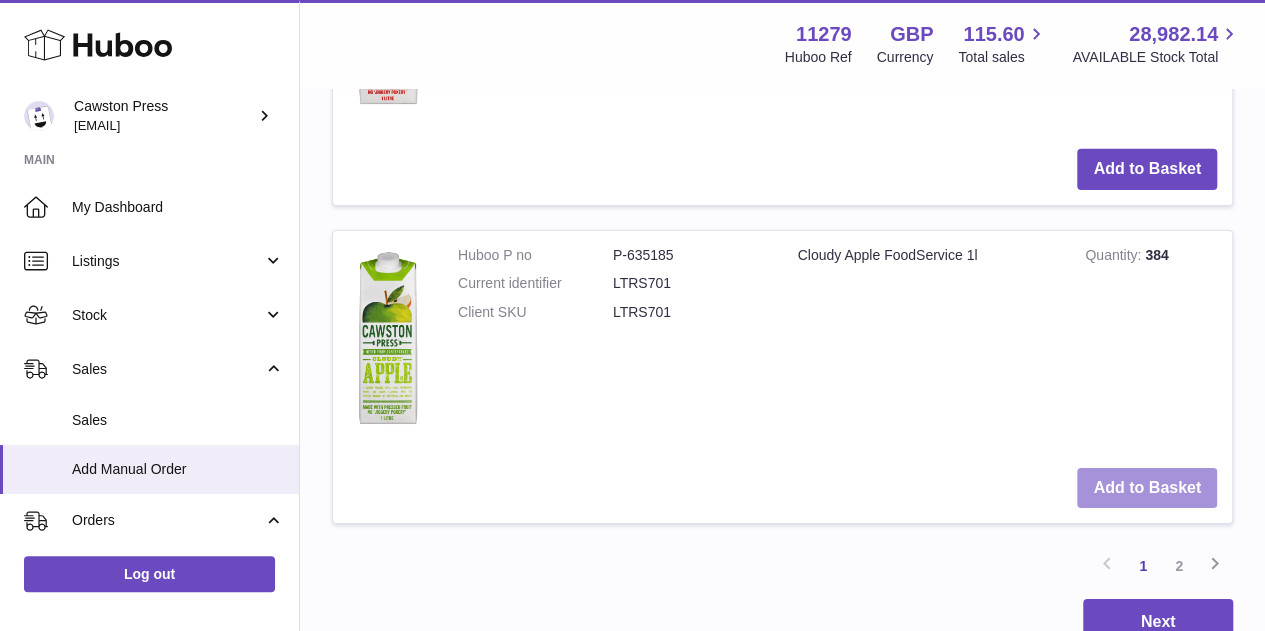 click on "Add to Basket" at bounding box center [1147, 488] 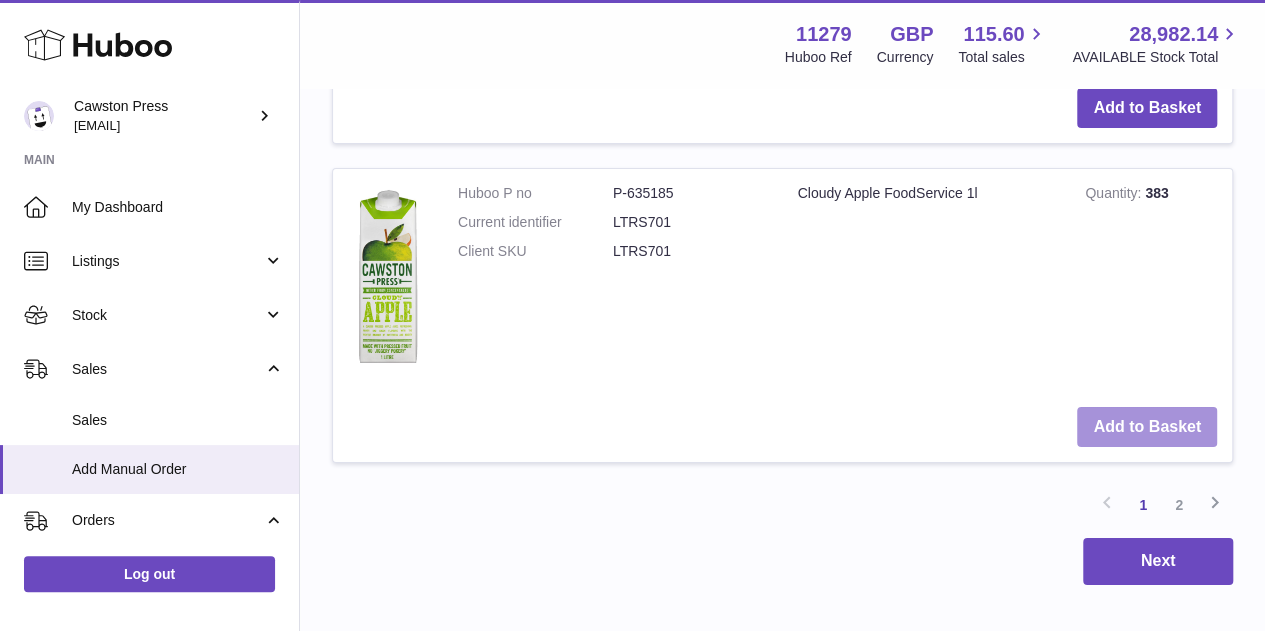 scroll, scrollTop: 3606, scrollLeft: 0, axis: vertical 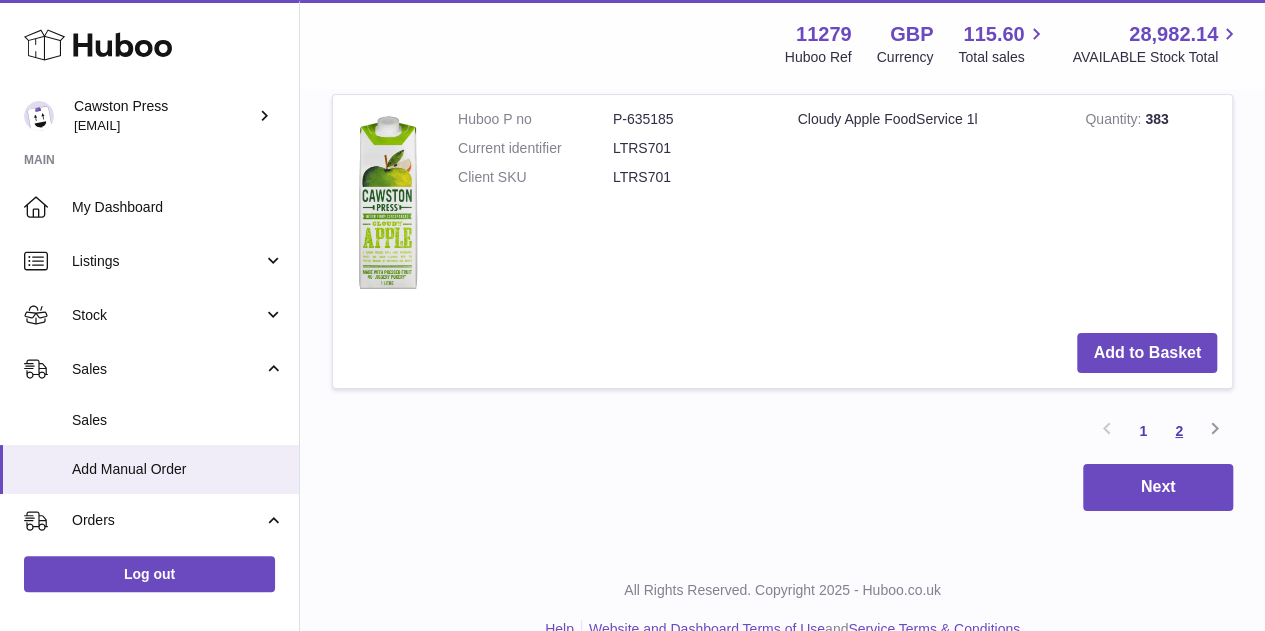 click on "2" at bounding box center [1179, 431] 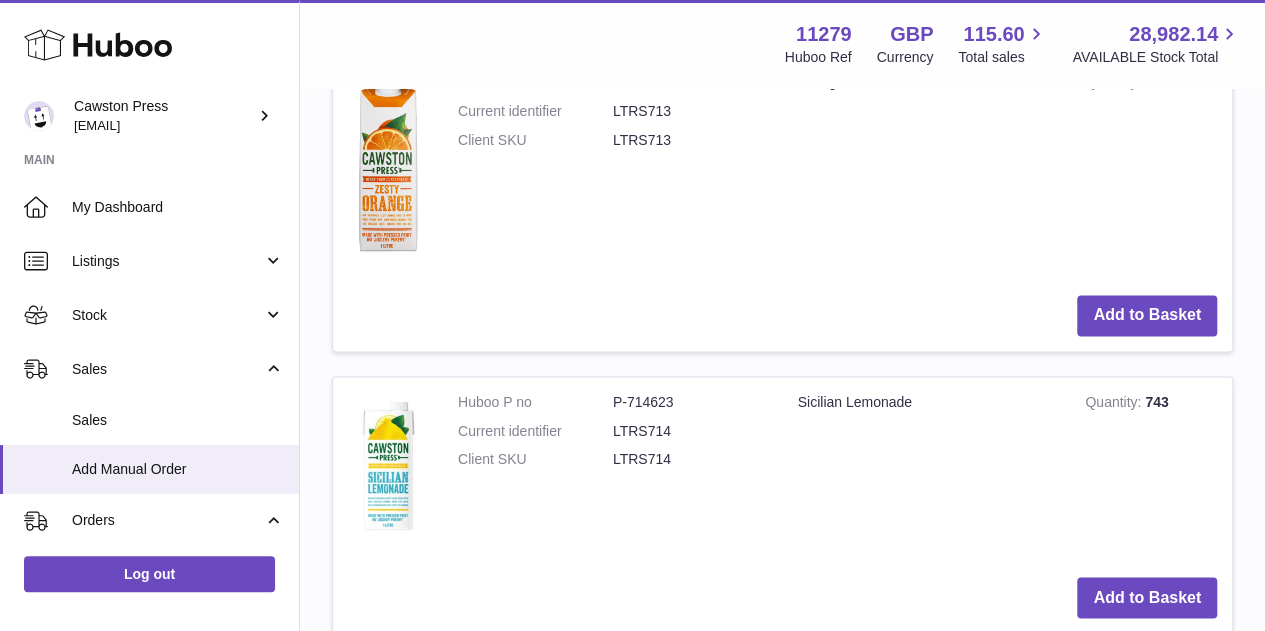 scroll, scrollTop: 1526, scrollLeft: 0, axis: vertical 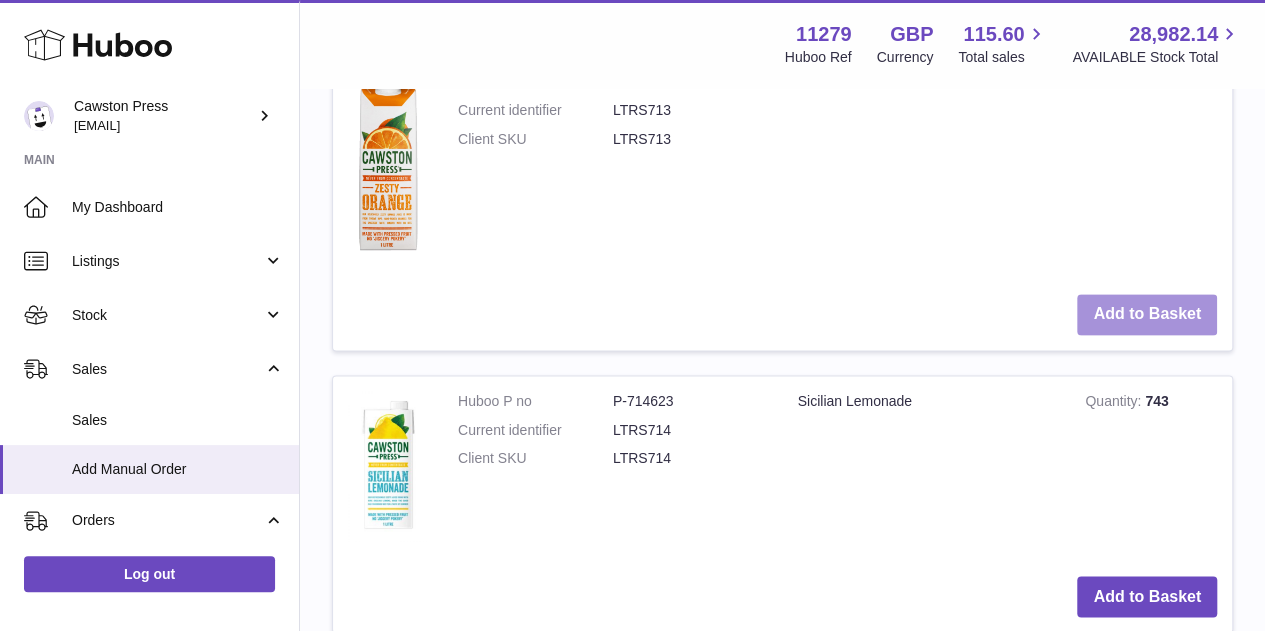 click on "Add to Basket" at bounding box center (1147, 314) 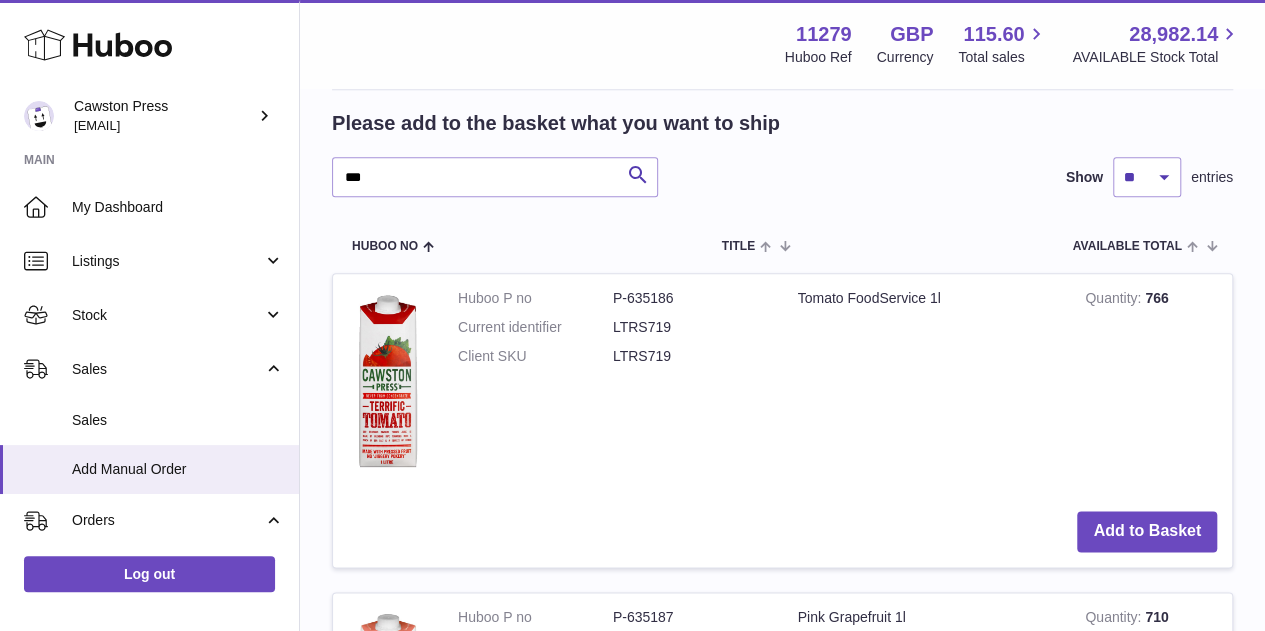 scroll, scrollTop: 934, scrollLeft: 0, axis: vertical 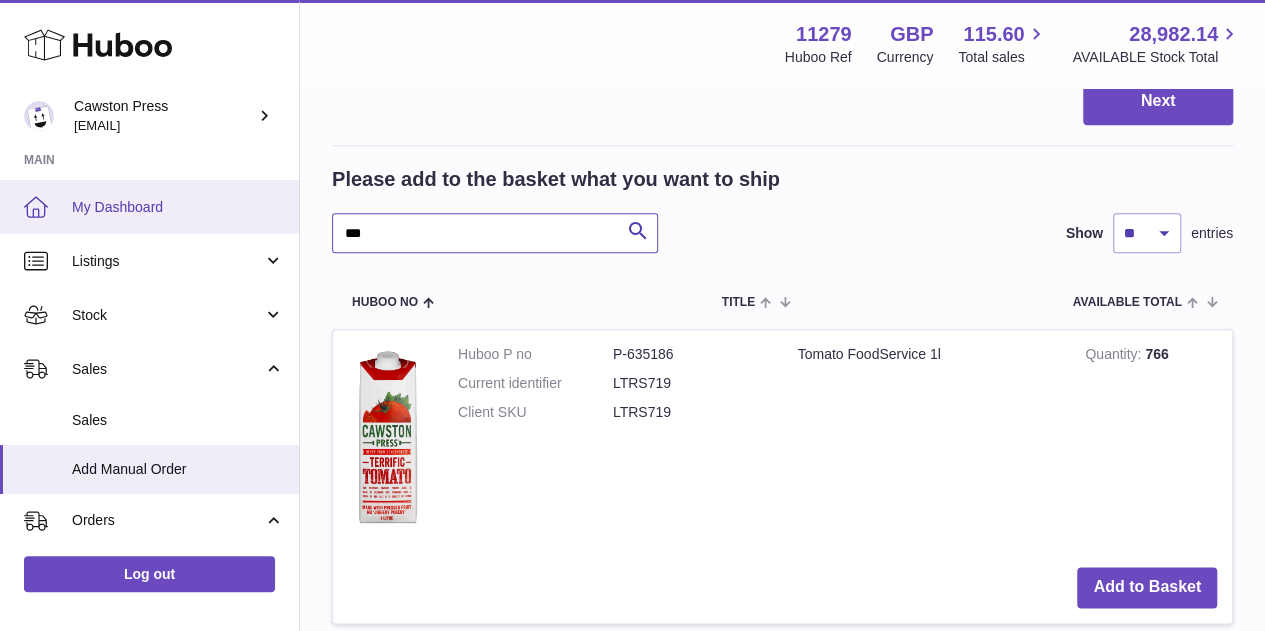 drag, startPoint x: 476, startPoint y: 211, endPoint x: 166, endPoint y: 220, distance: 310.1306 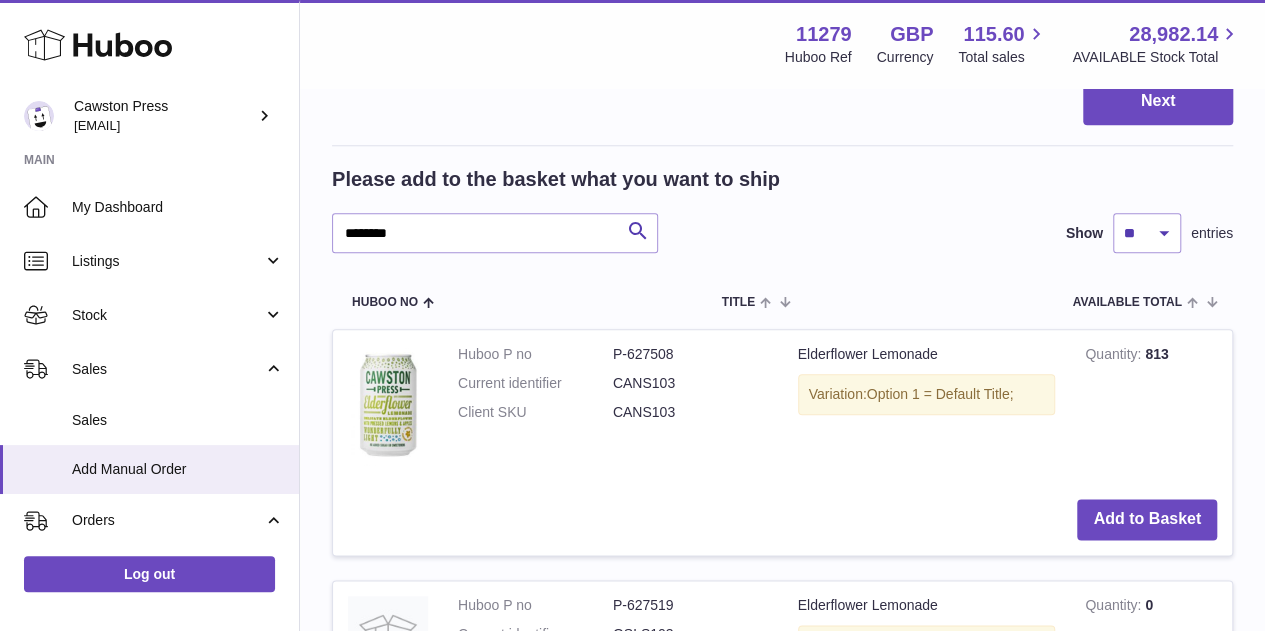 click on "Current identifier" at bounding box center [535, 383] 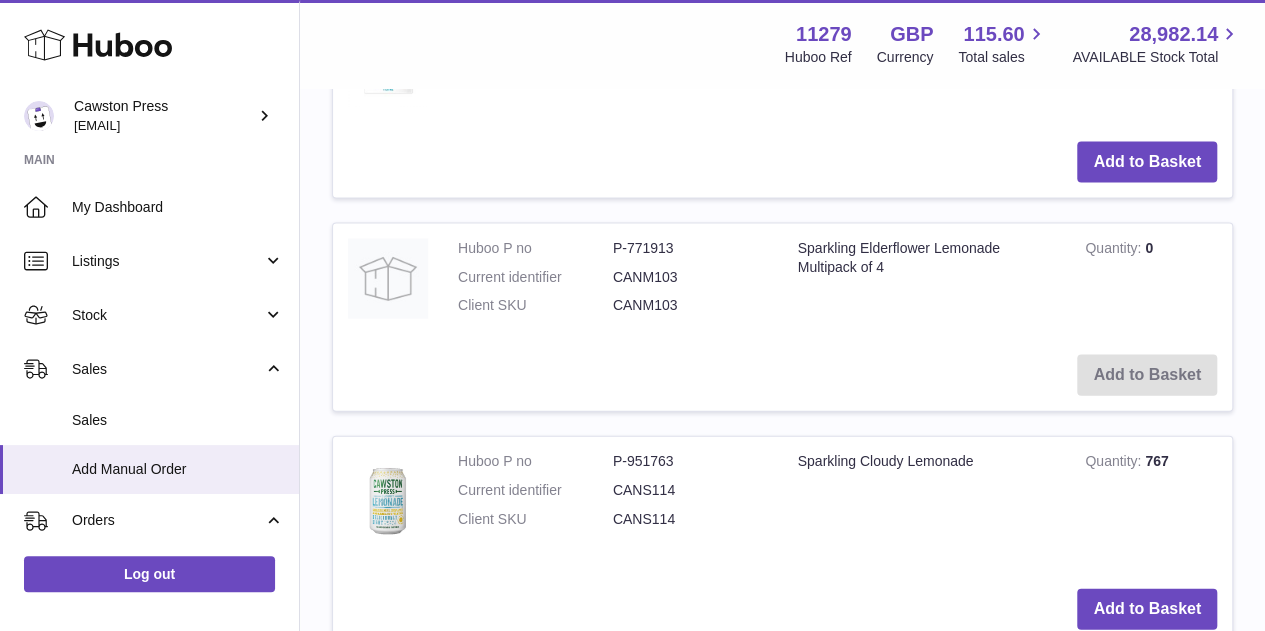 scroll, scrollTop: 2193, scrollLeft: 0, axis: vertical 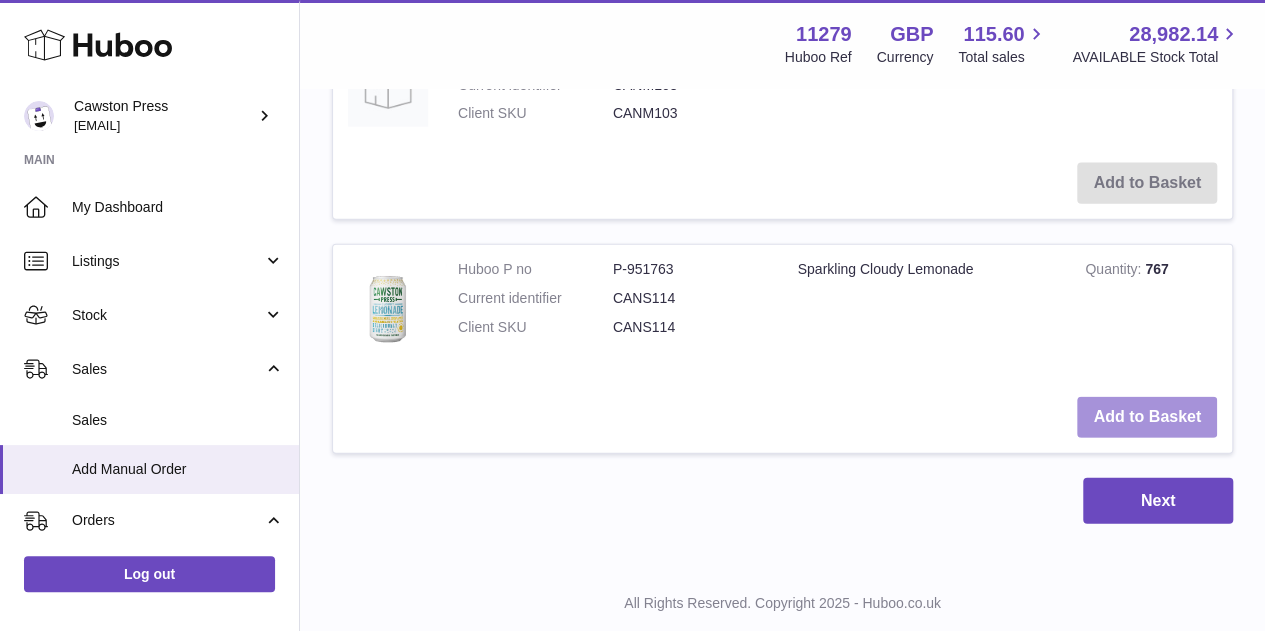 click on "Add to Basket" at bounding box center (1147, 417) 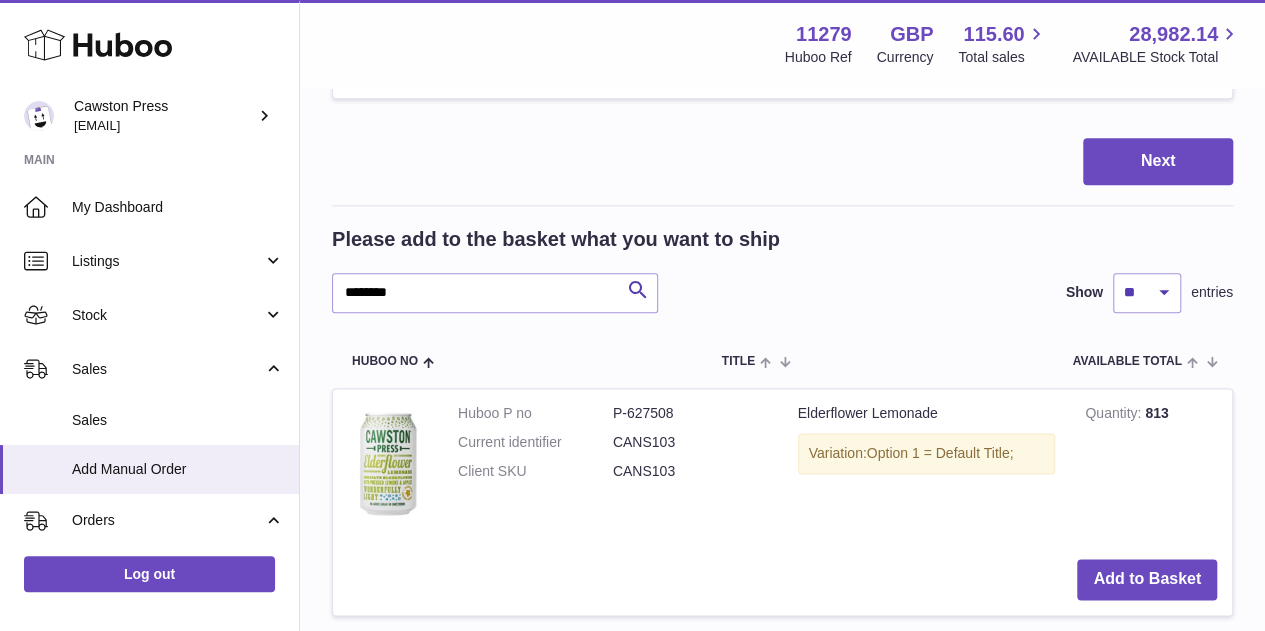 scroll, scrollTop: 1109, scrollLeft: 0, axis: vertical 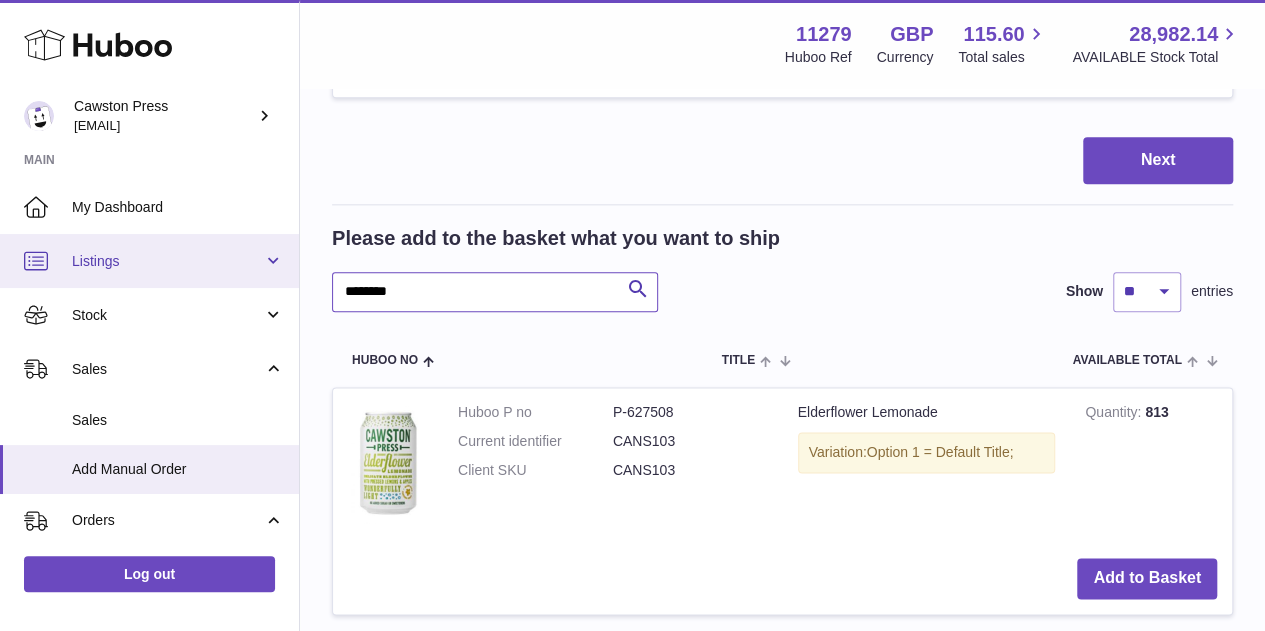 drag, startPoint x: 422, startPoint y: 275, endPoint x: 142, endPoint y: 248, distance: 281.29877 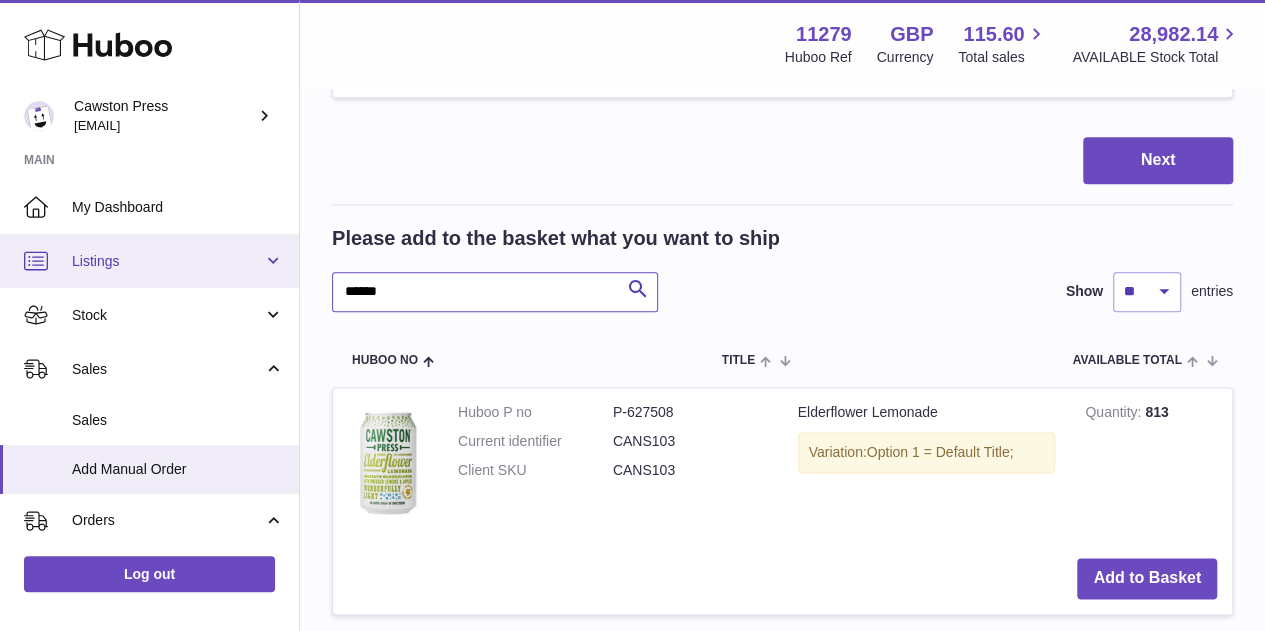 type on "******" 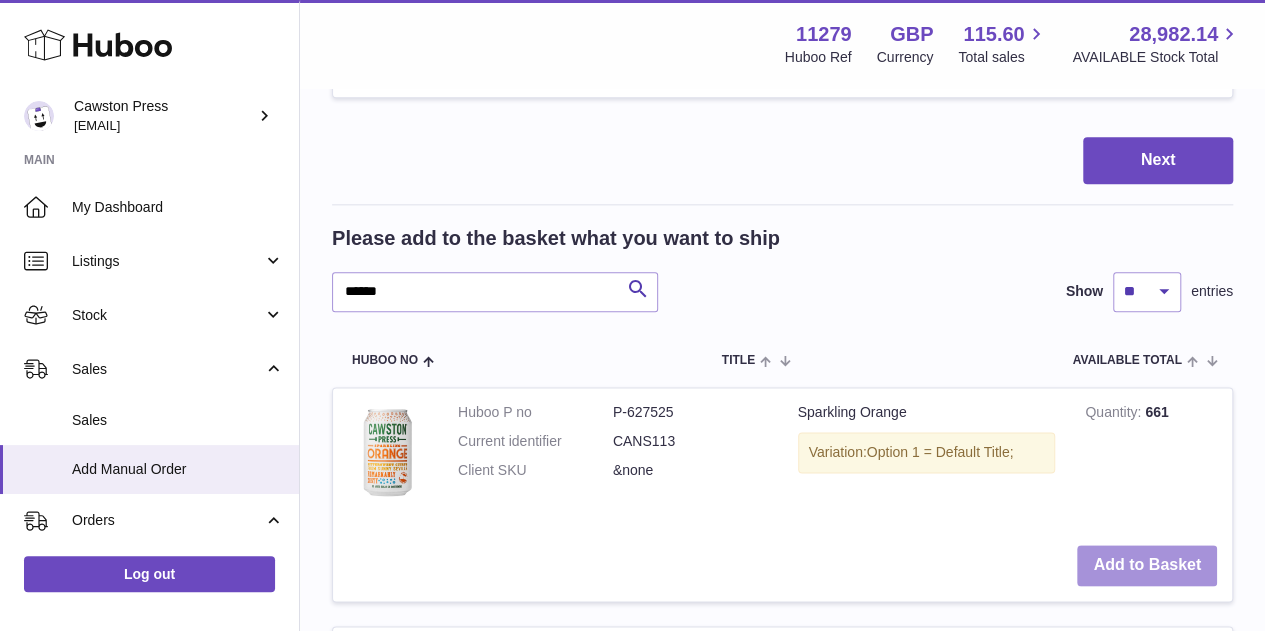 click on "Add to Basket" at bounding box center (1147, 565) 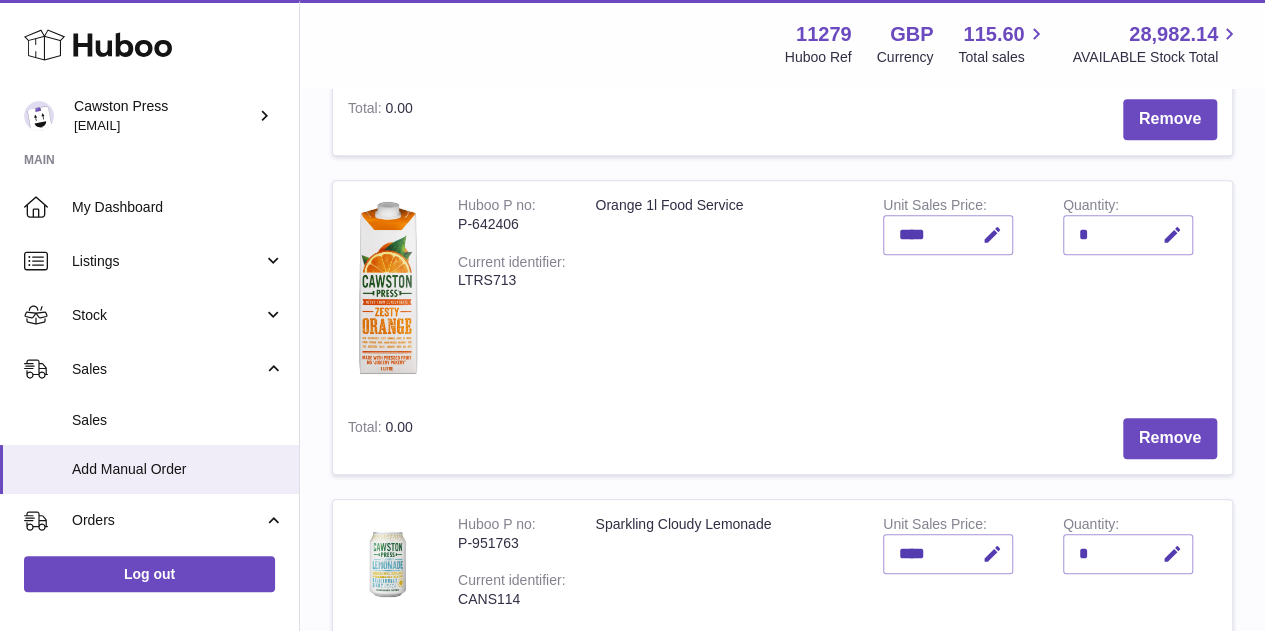 scroll, scrollTop: 738, scrollLeft: 0, axis: vertical 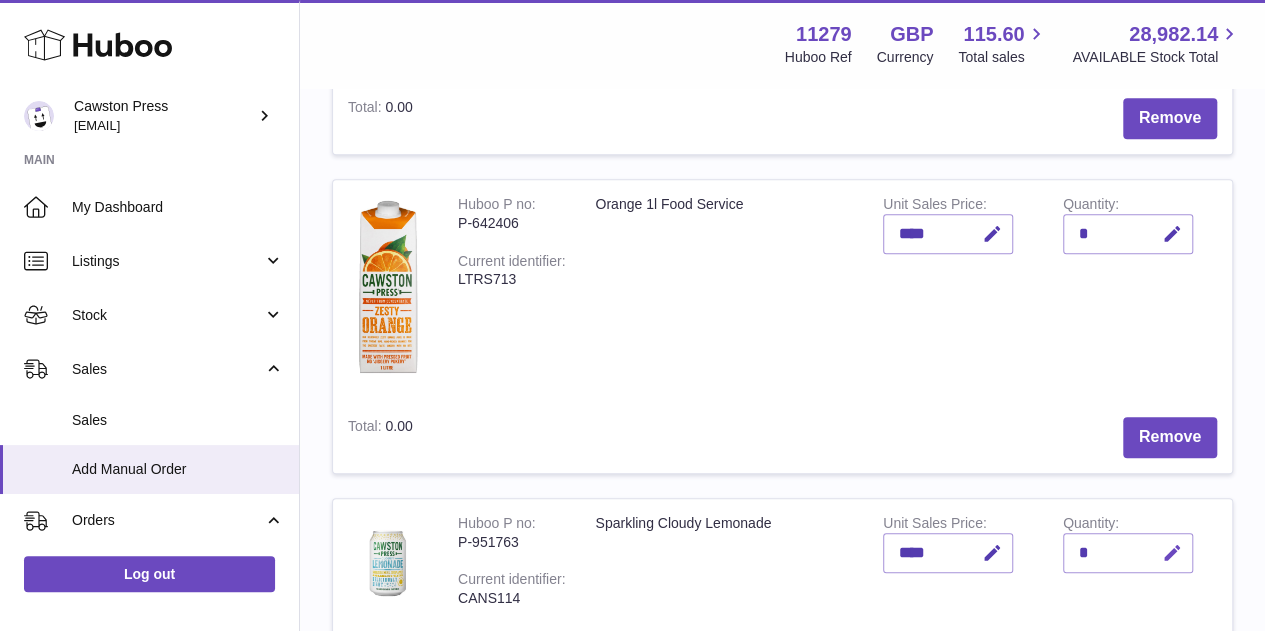 click at bounding box center (1172, 553) 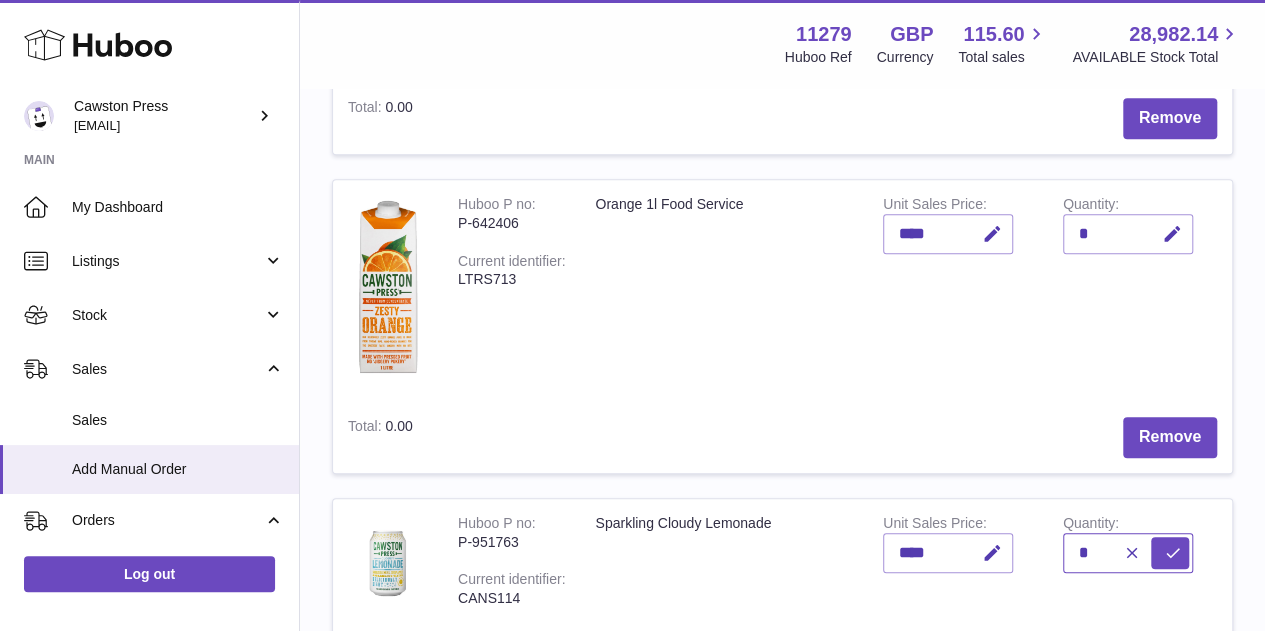 type on "*" 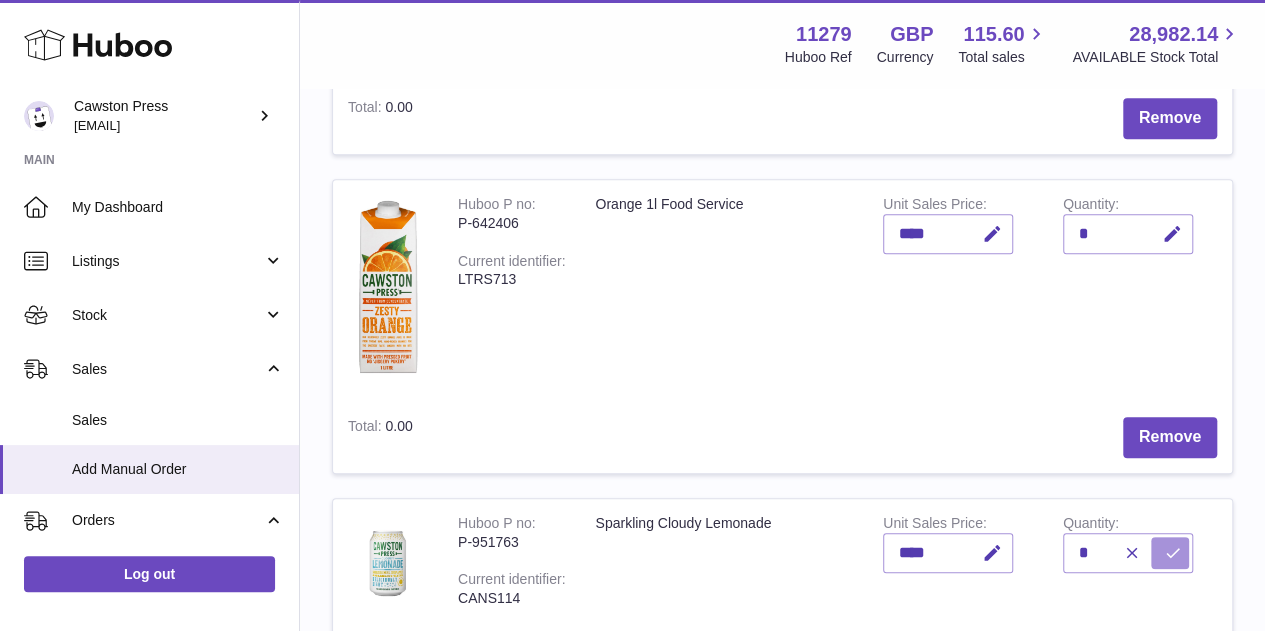 click at bounding box center (1173, 553) 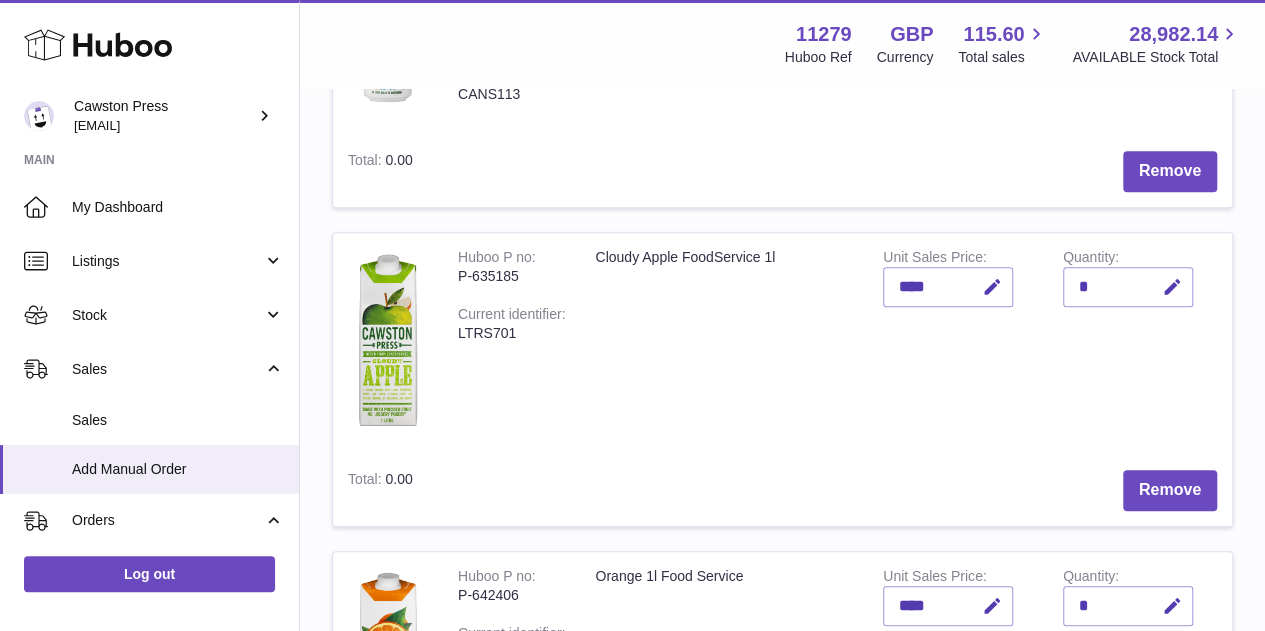 scroll, scrollTop: 132, scrollLeft: 0, axis: vertical 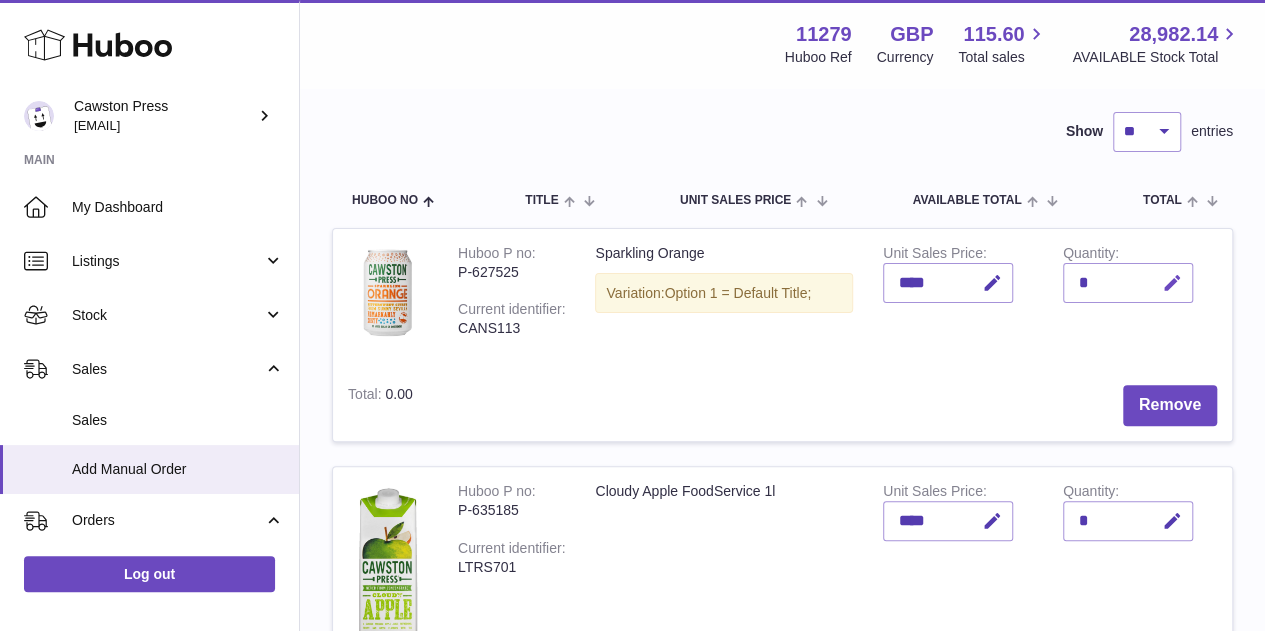click at bounding box center [1169, 283] 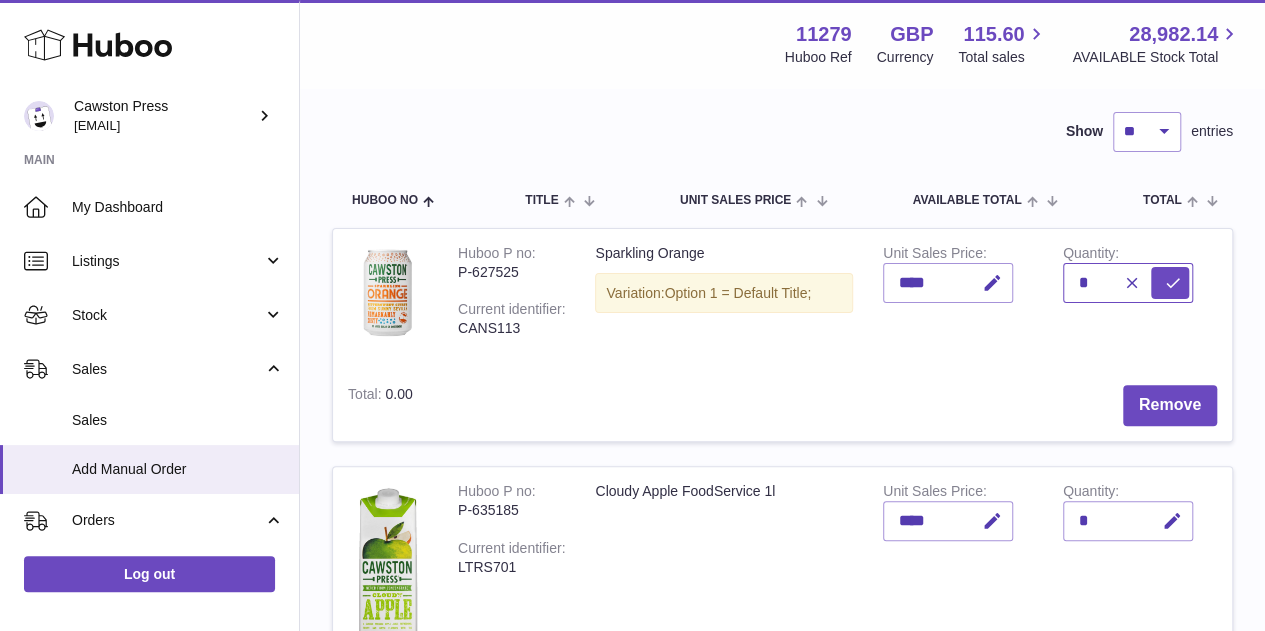 type on "*" 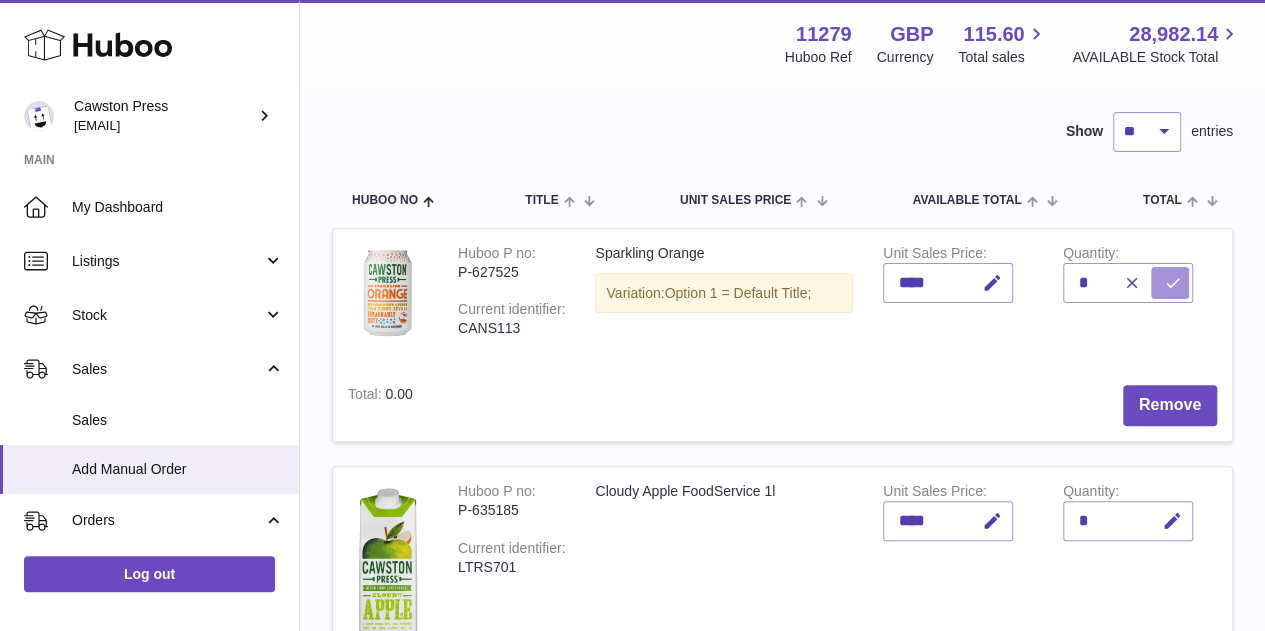 click at bounding box center [1170, 283] 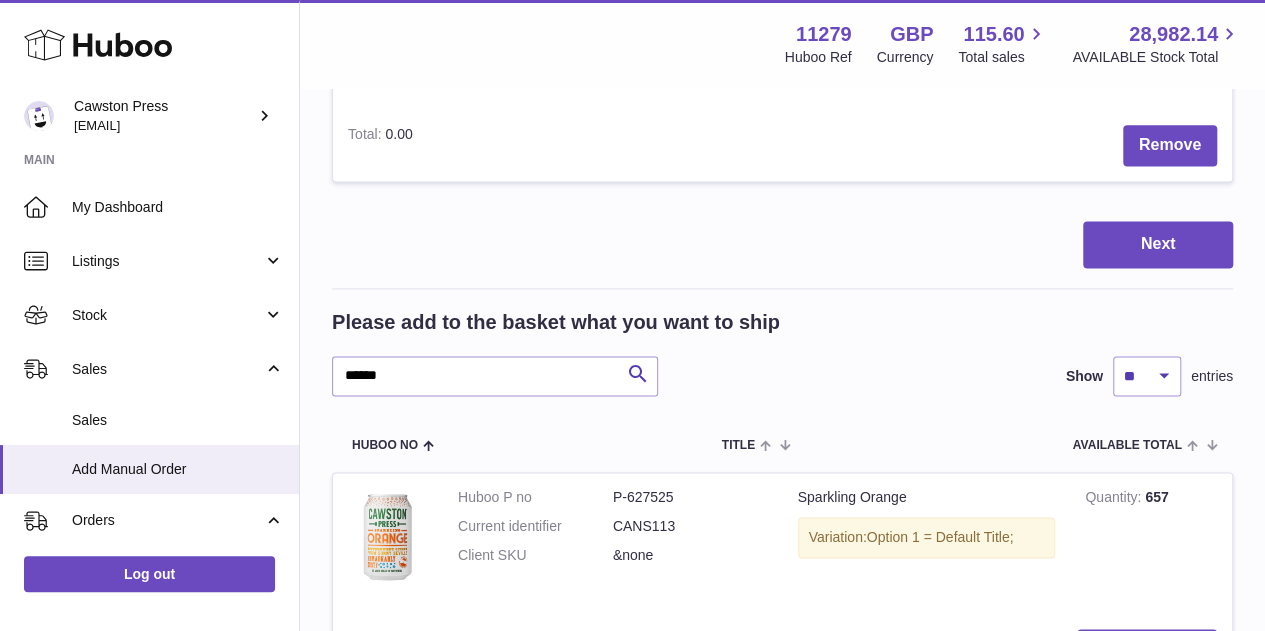 scroll, scrollTop: 1266, scrollLeft: 0, axis: vertical 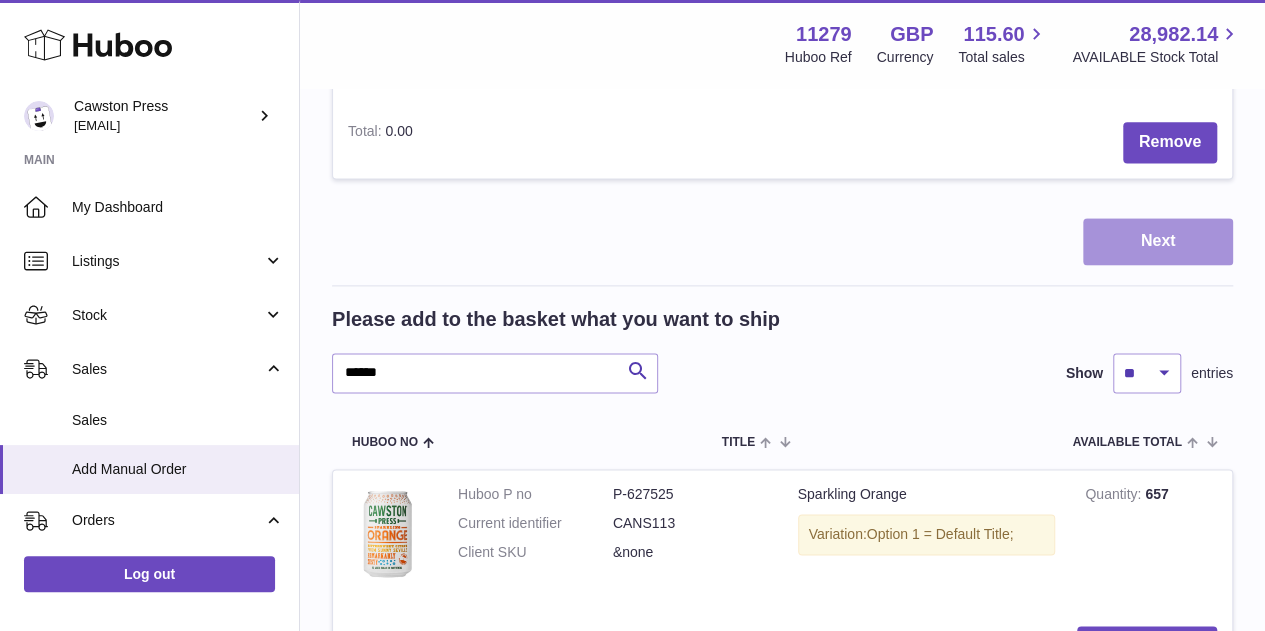 click on "Next" at bounding box center (1158, 241) 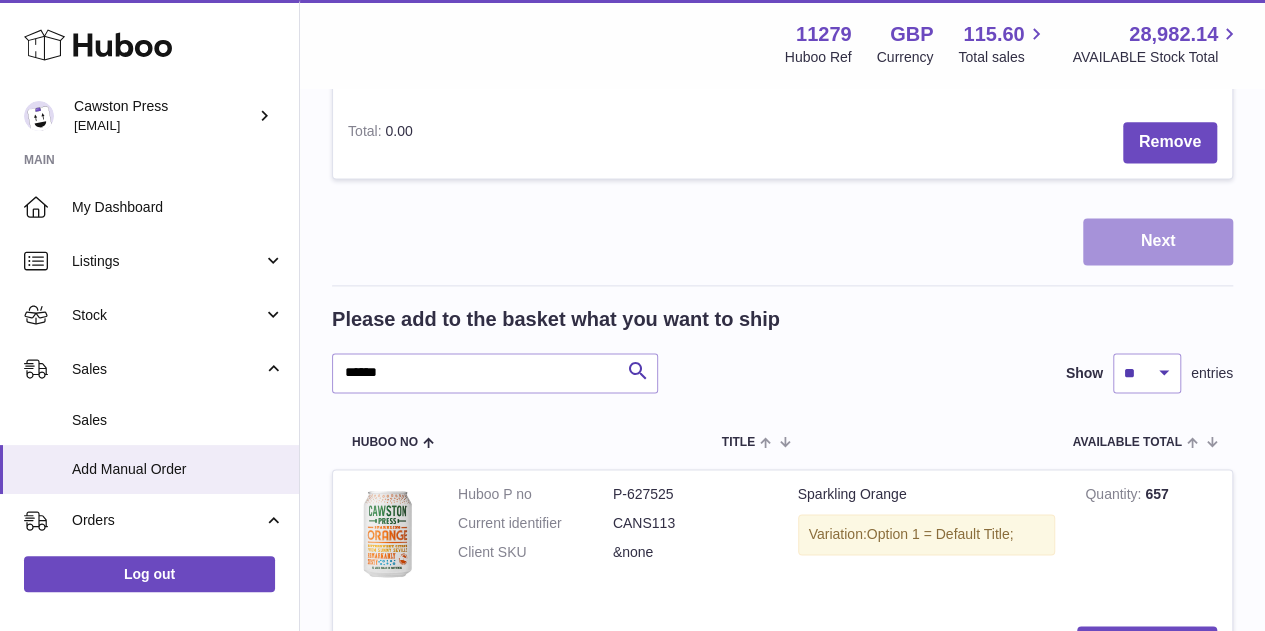 scroll, scrollTop: 0, scrollLeft: 0, axis: both 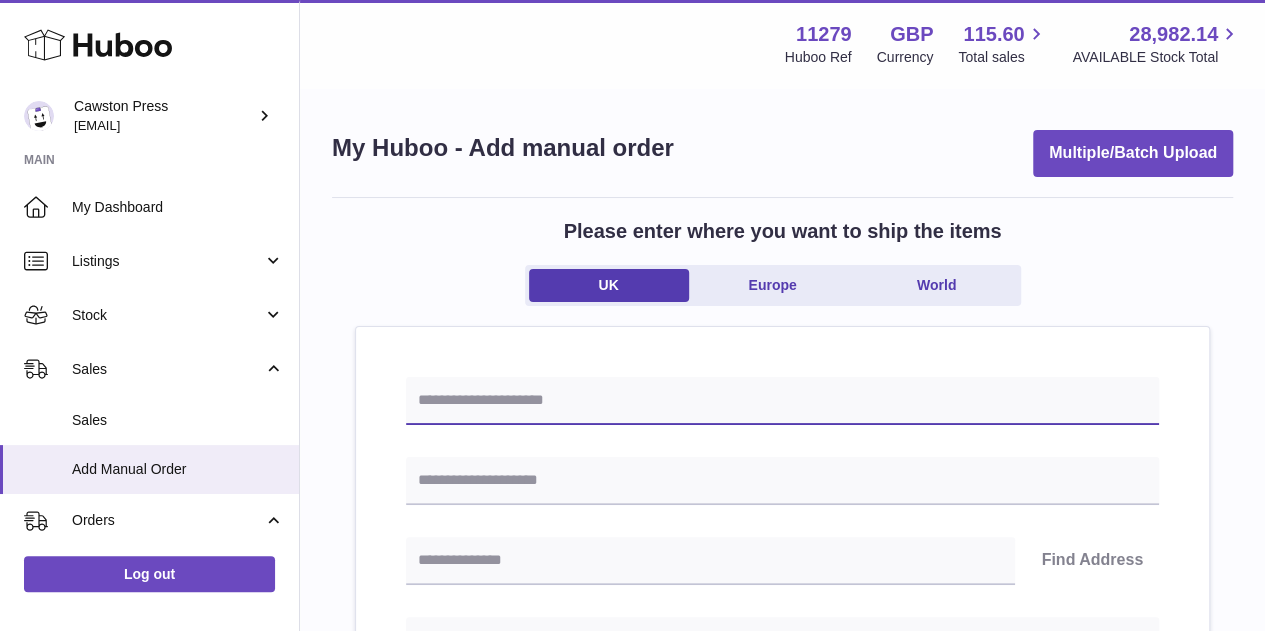 click at bounding box center (782, 401) 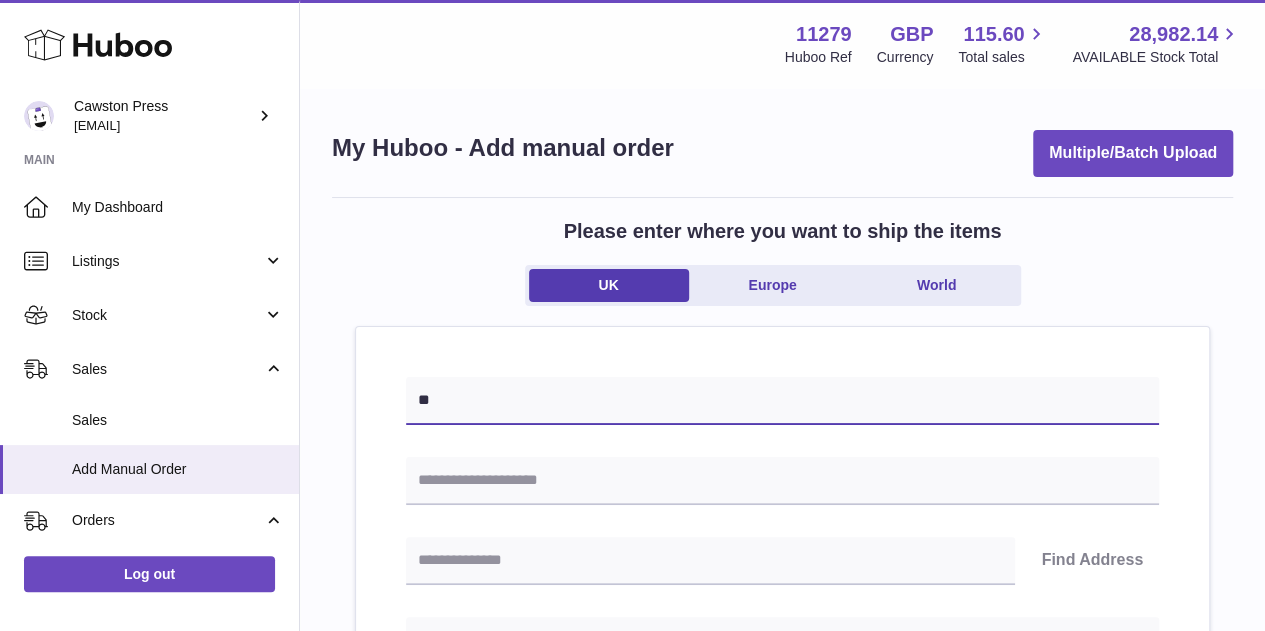 type on "*" 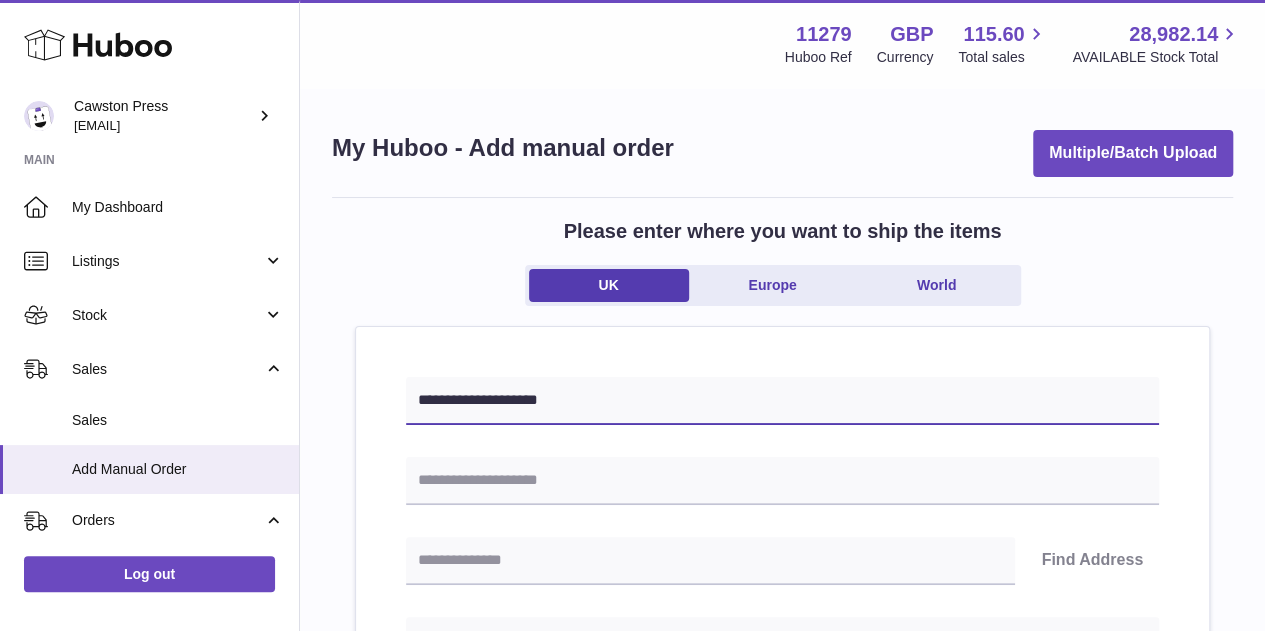 type on "**********" 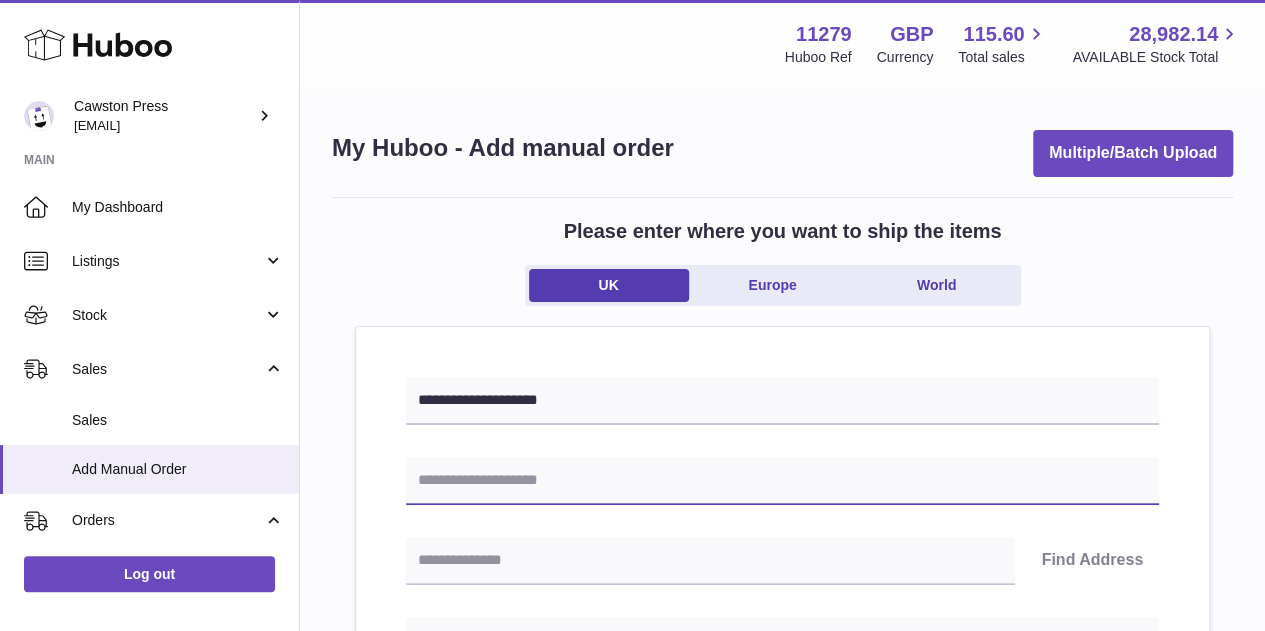 click at bounding box center [782, 481] 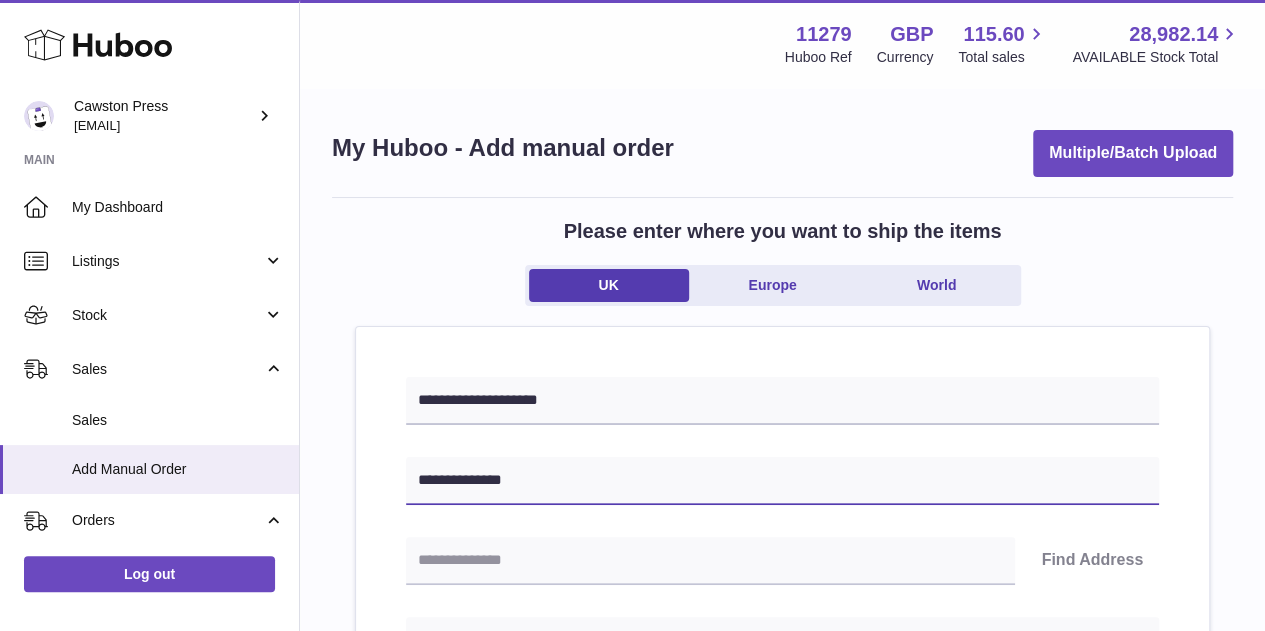 type on "**********" 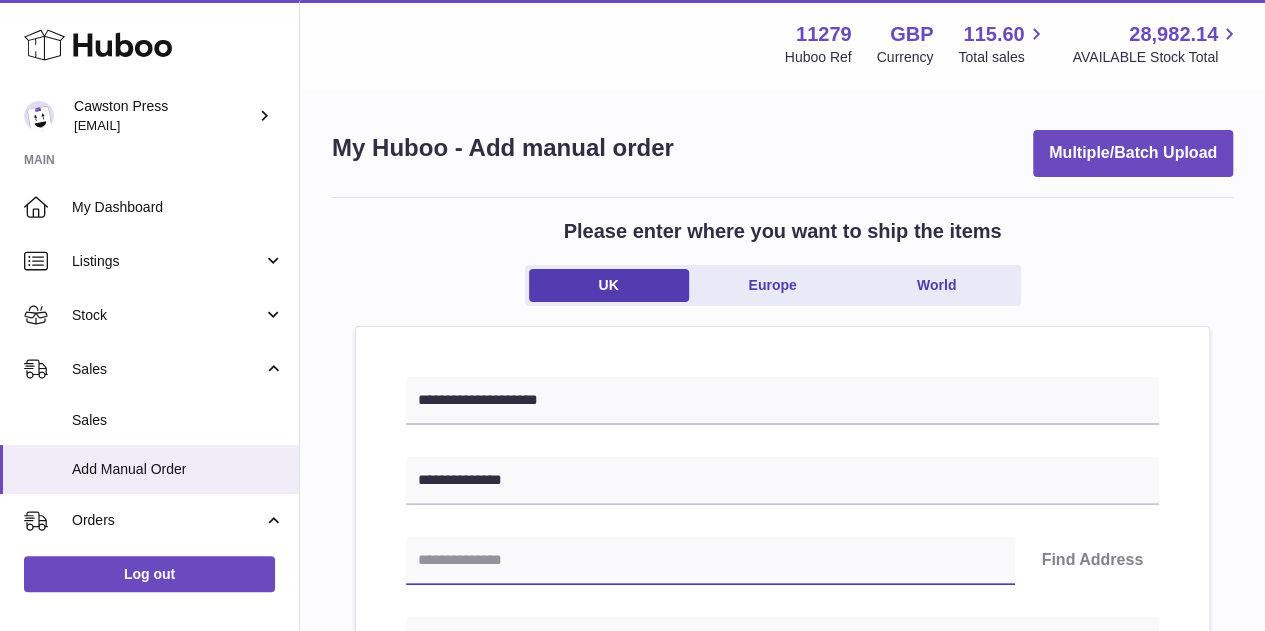 click at bounding box center (710, 561) 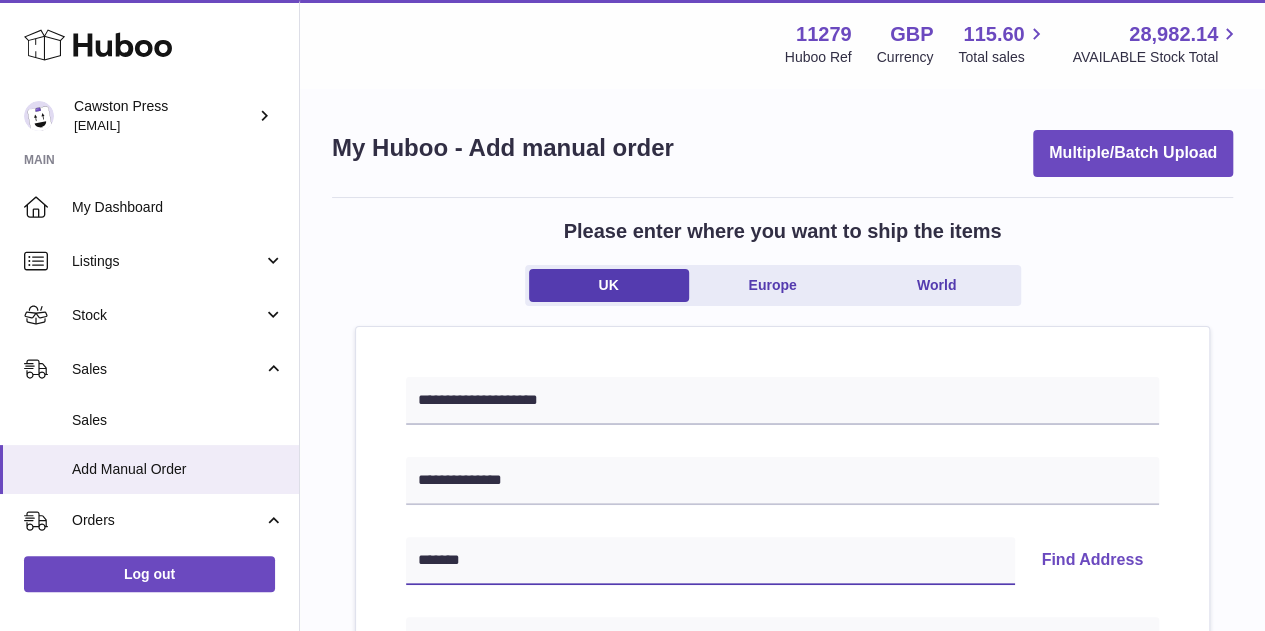 type on "*******" 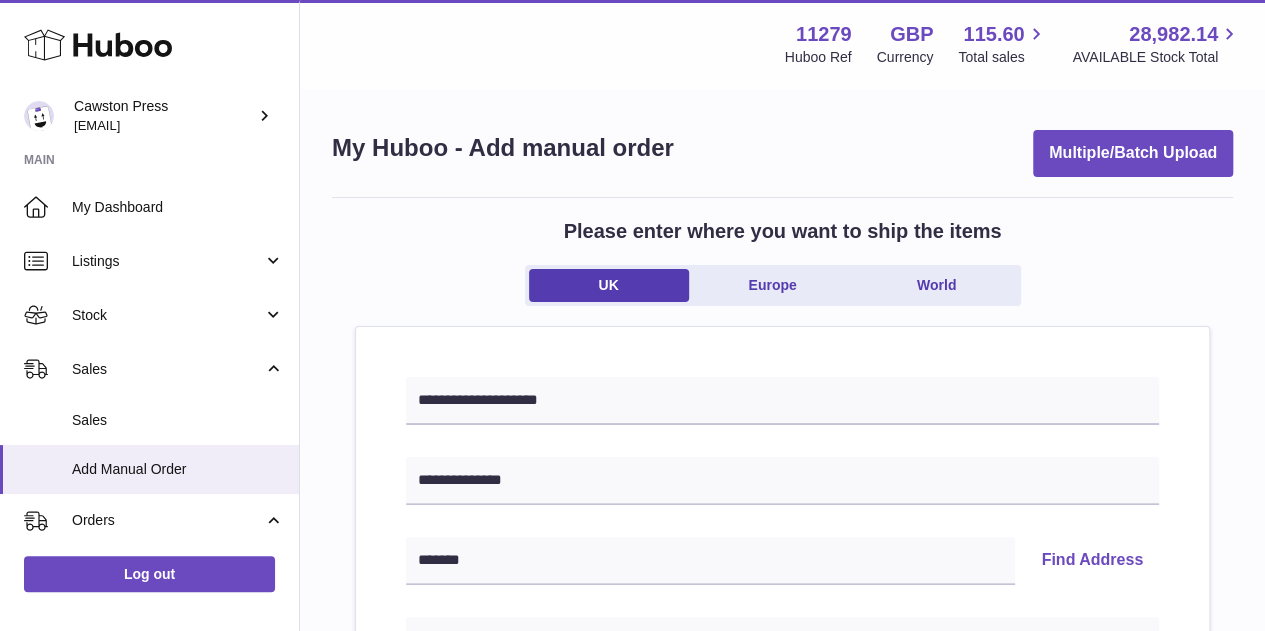 click on "Find Address" at bounding box center [1092, 561] 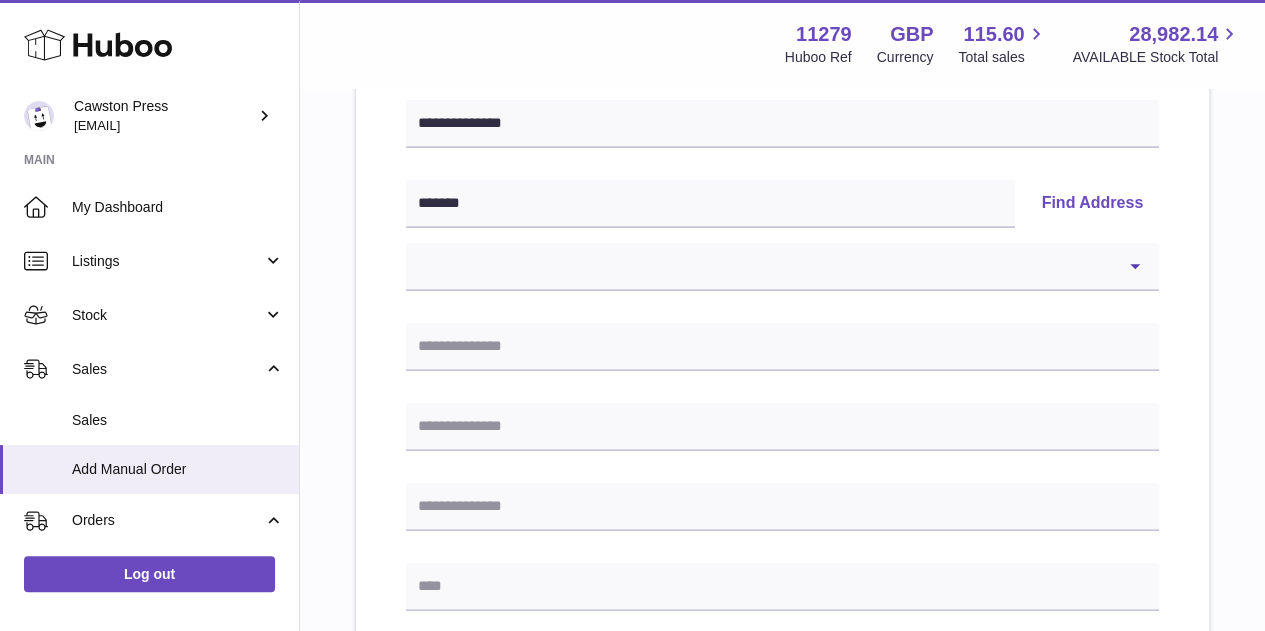 scroll, scrollTop: 389, scrollLeft: 0, axis: vertical 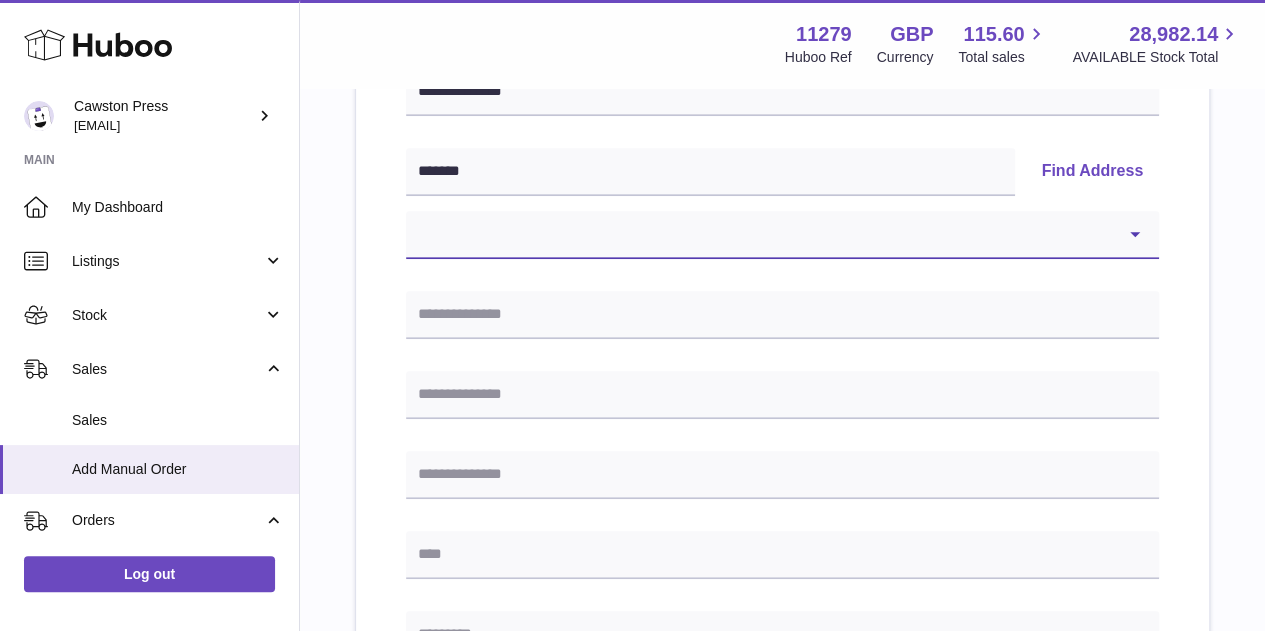 click on "**********" at bounding box center (782, 235) 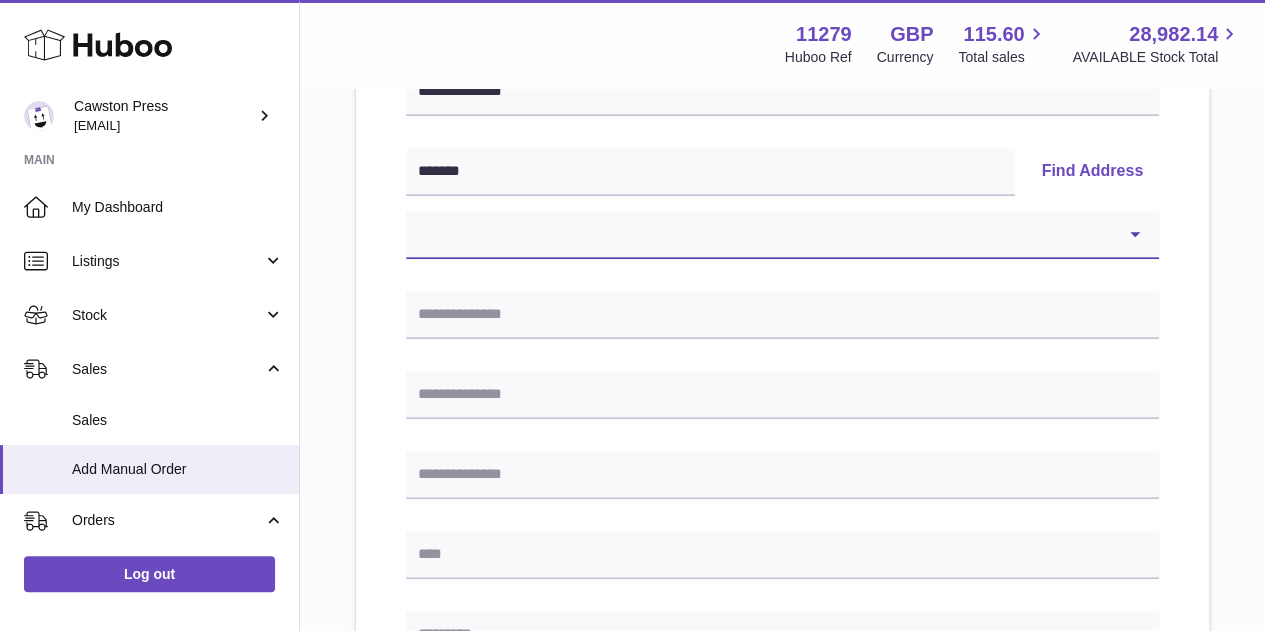 select on "**" 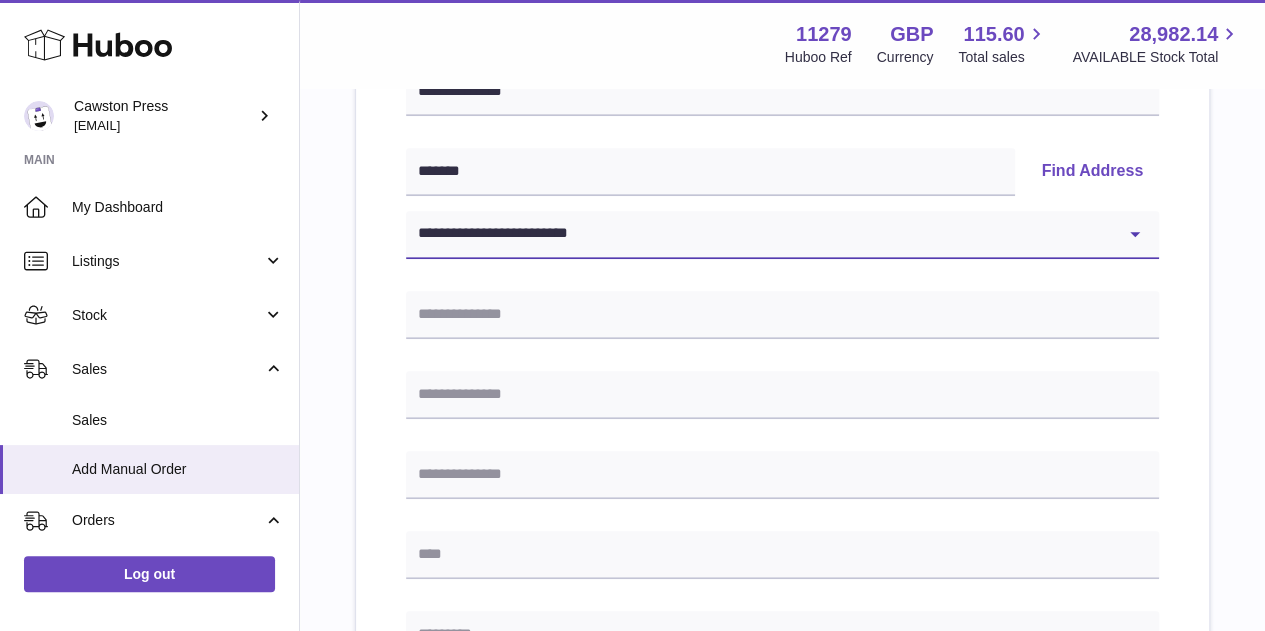 click on "**********" at bounding box center [782, 235] 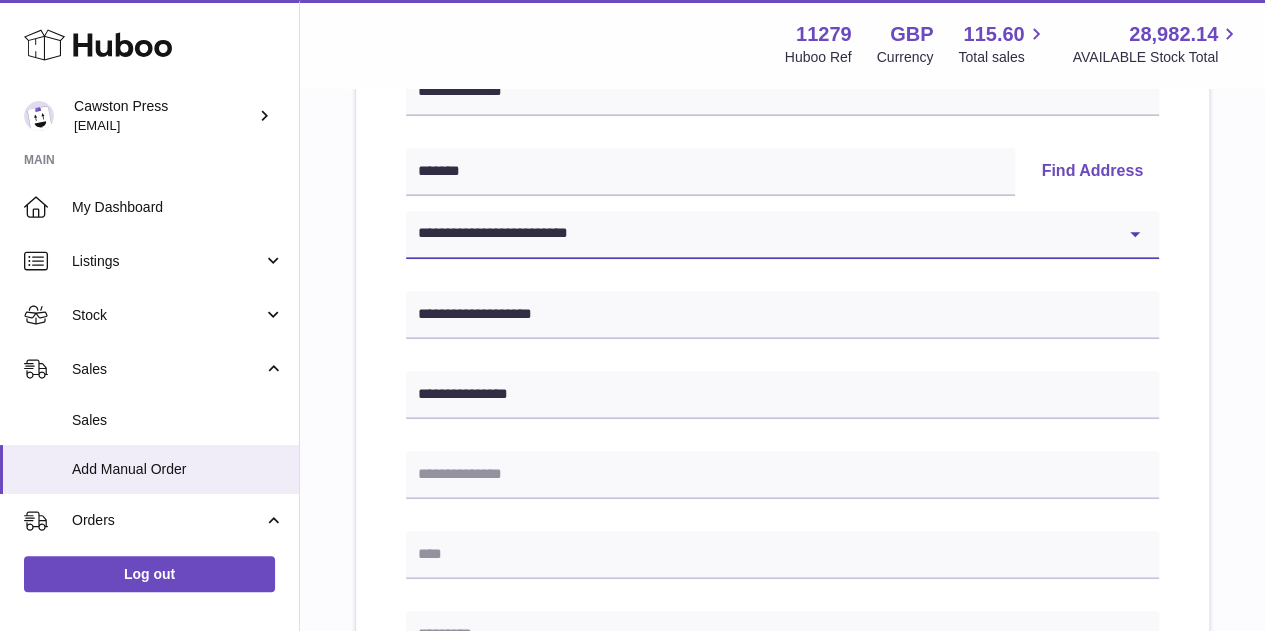 type on "******" 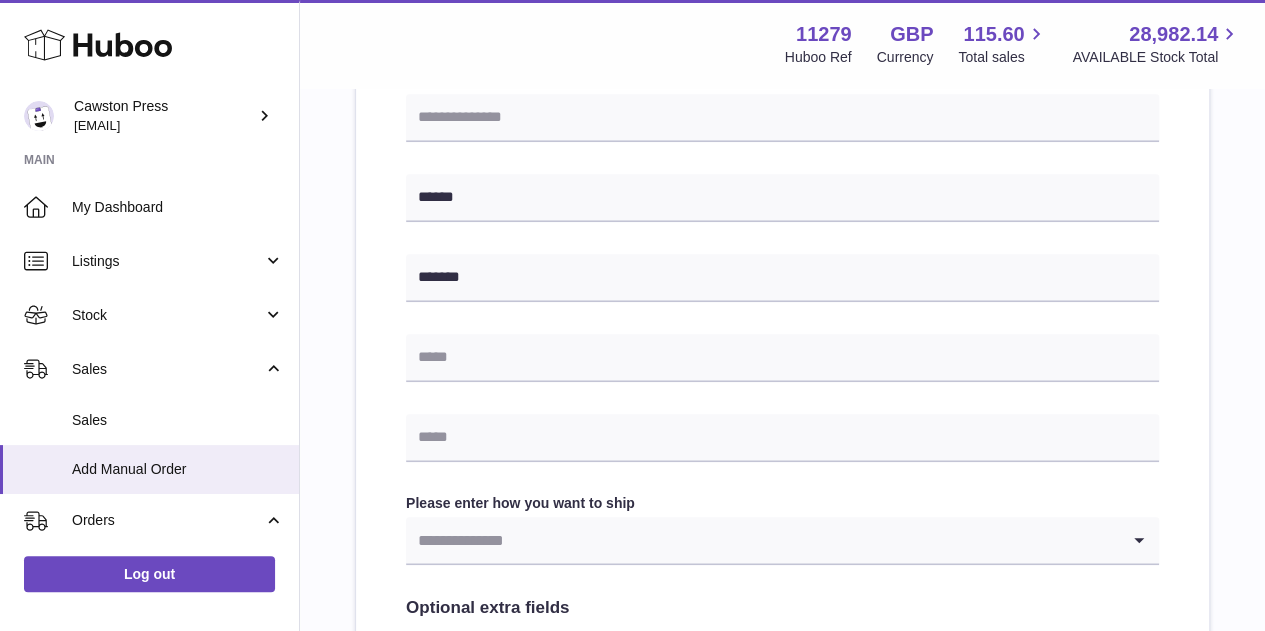 scroll, scrollTop: 749, scrollLeft: 0, axis: vertical 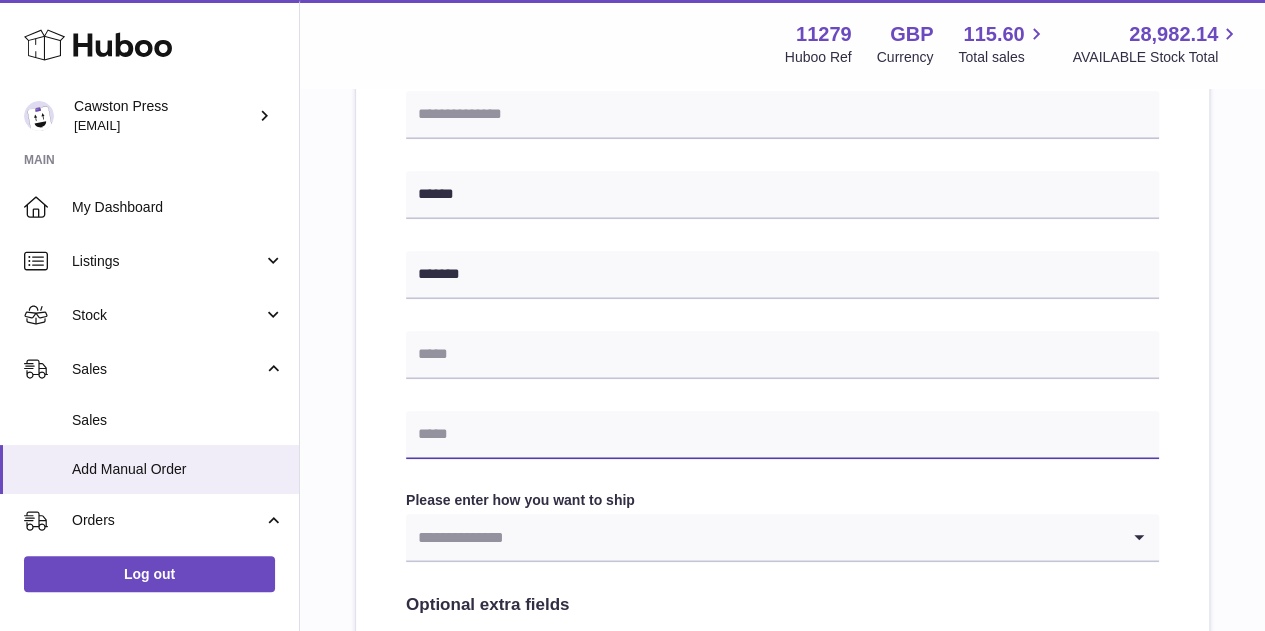 drag, startPoint x: 930, startPoint y: 427, endPoint x: 827, endPoint y: 549, distance: 159.66527 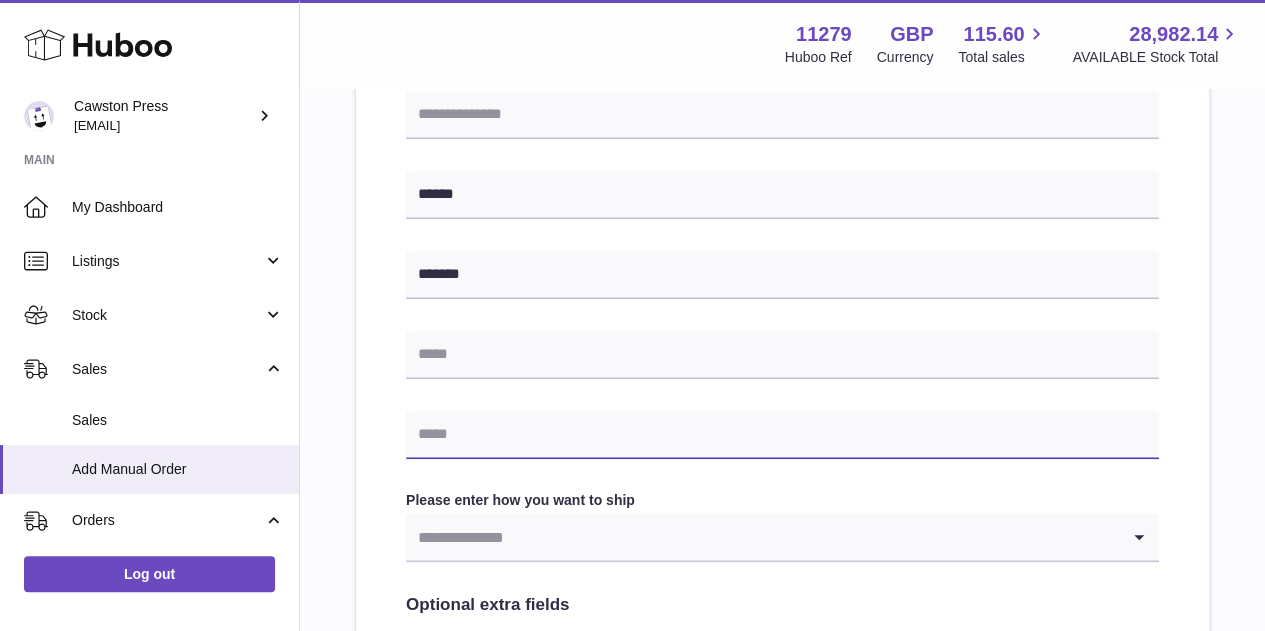 click on "**********" at bounding box center [782, 205] 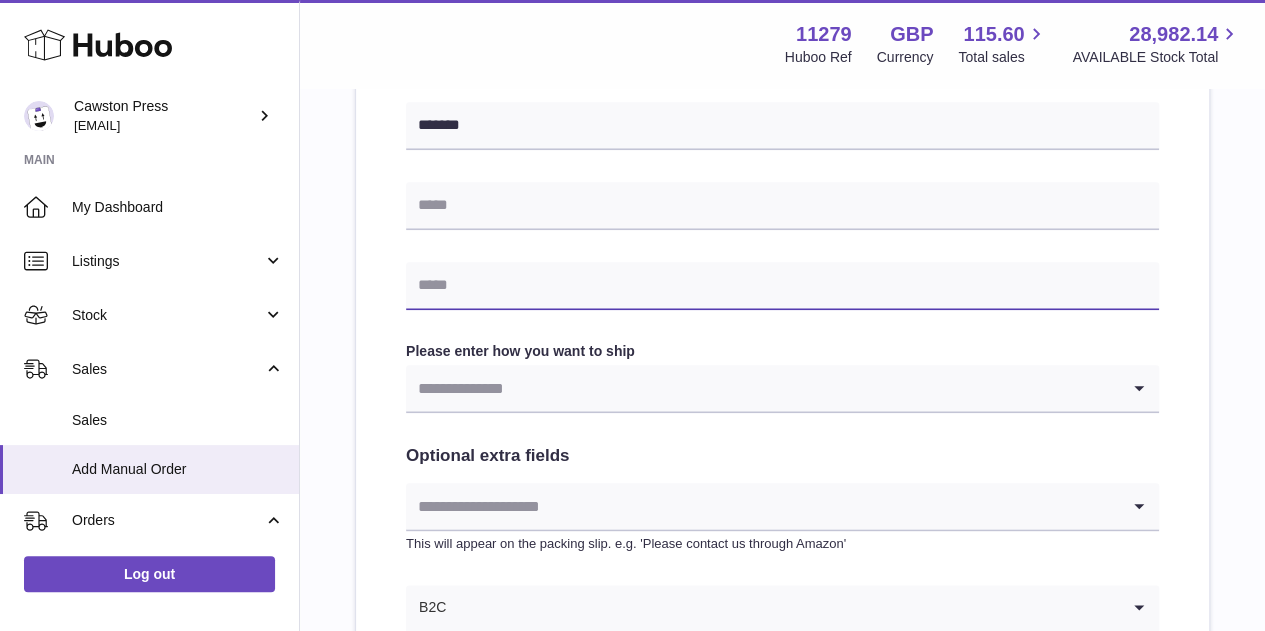 scroll, scrollTop: 969, scrollLeft: 0, axis: vertical 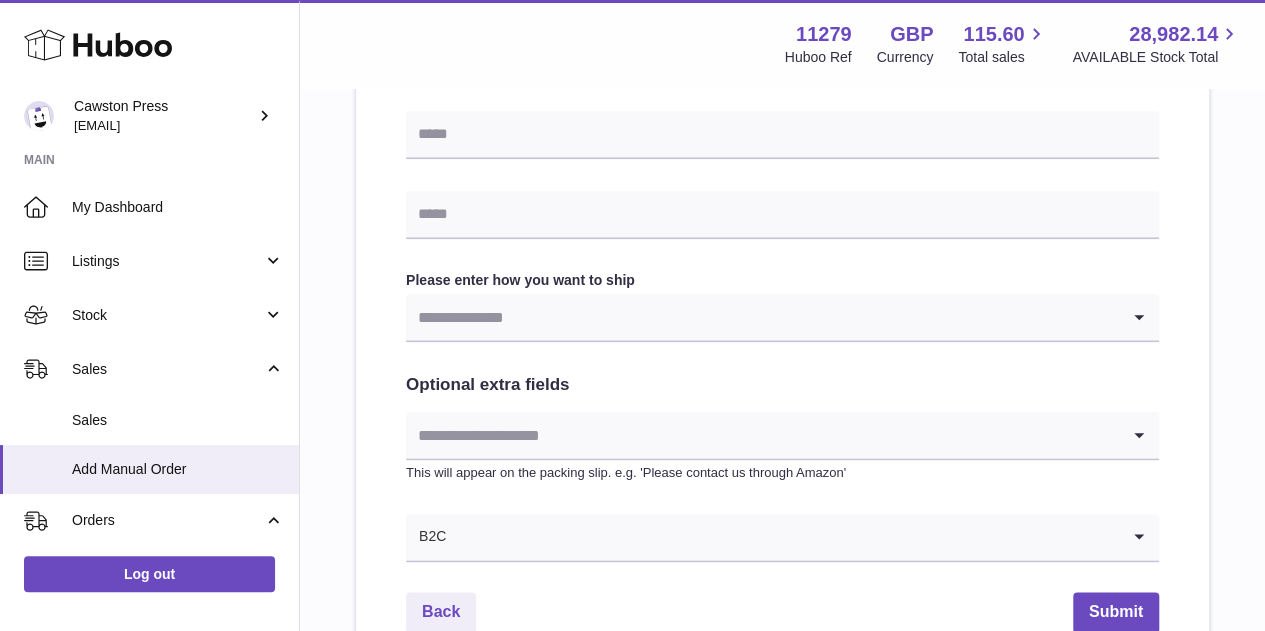 click at bounding box center [762, 317] 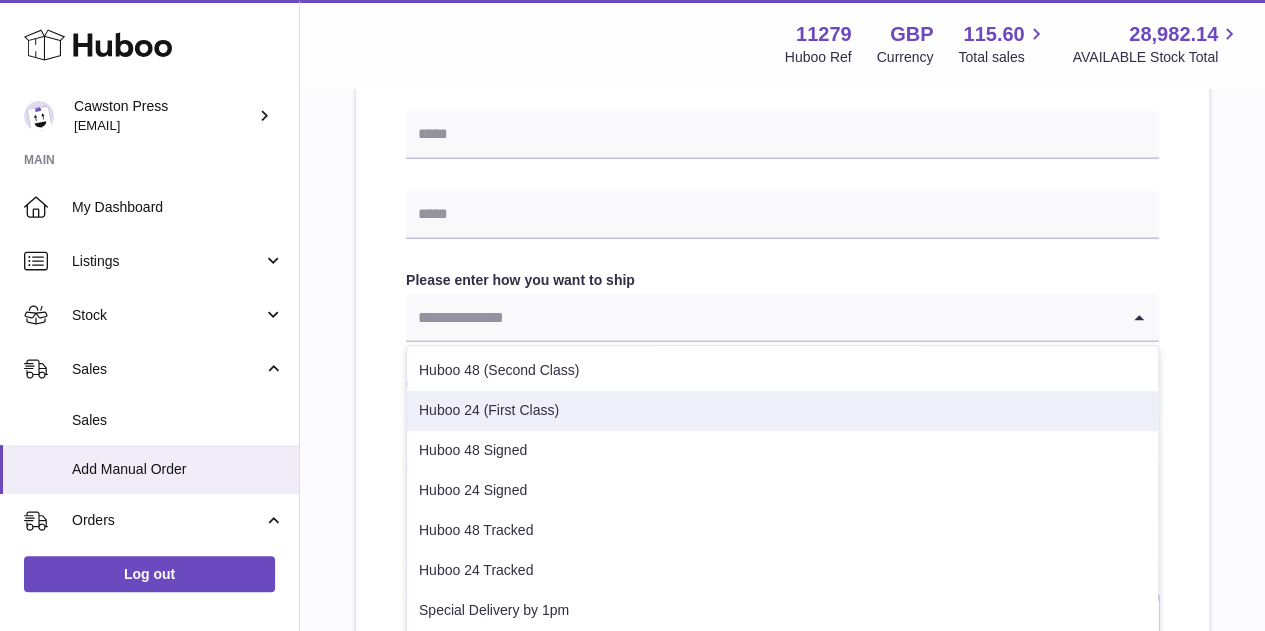 click on "Huboo 24 (First Class)" at bounding box center (782, 411) 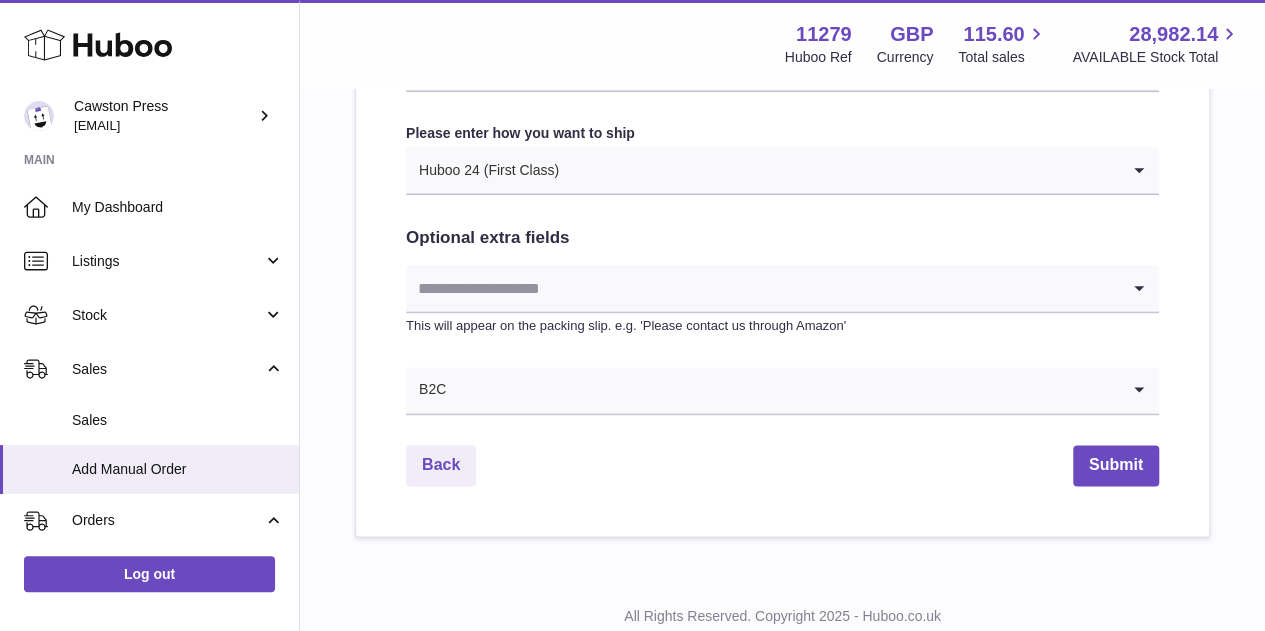 scroll, scrollTop: 1117, scrollLeft: 0, axis: vertical 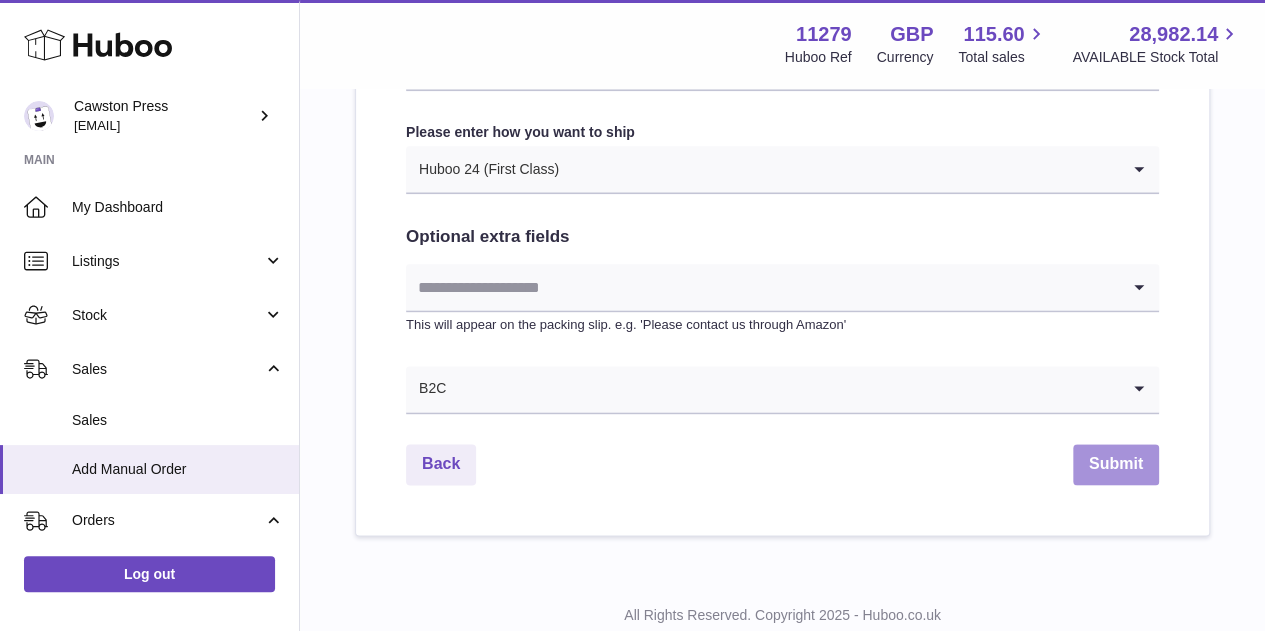 click on "Submit" at bounding box center (1116, 464) 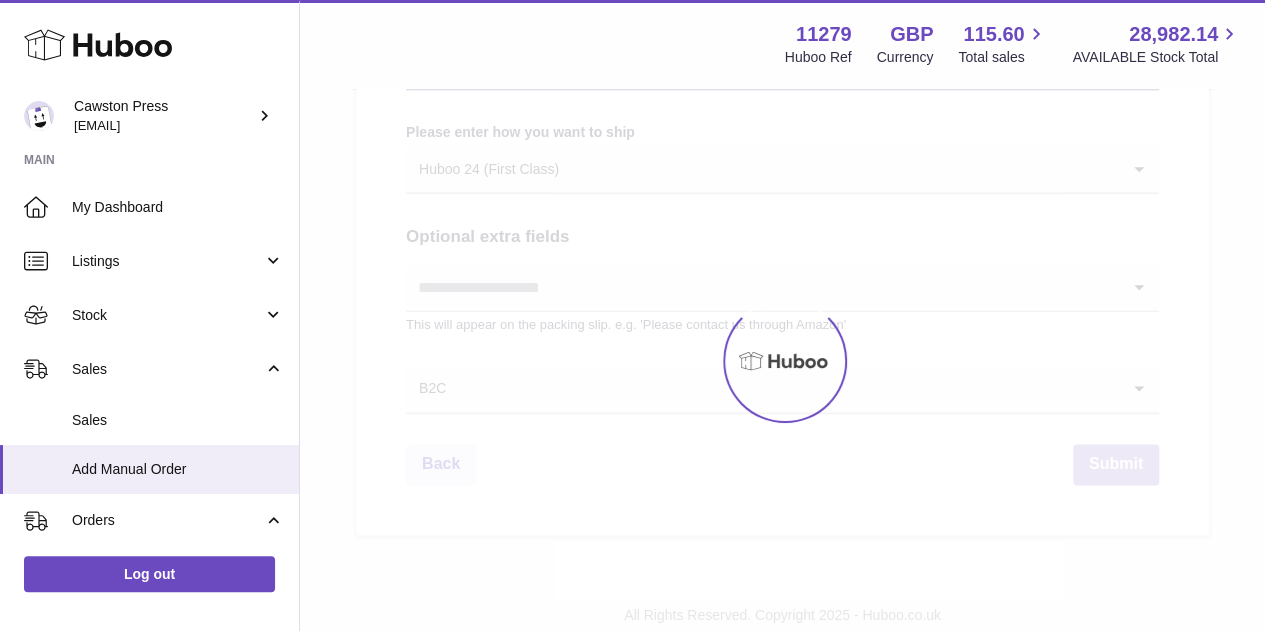 scroll, scrollTop: 0, scrollLeft: 0, axis: both 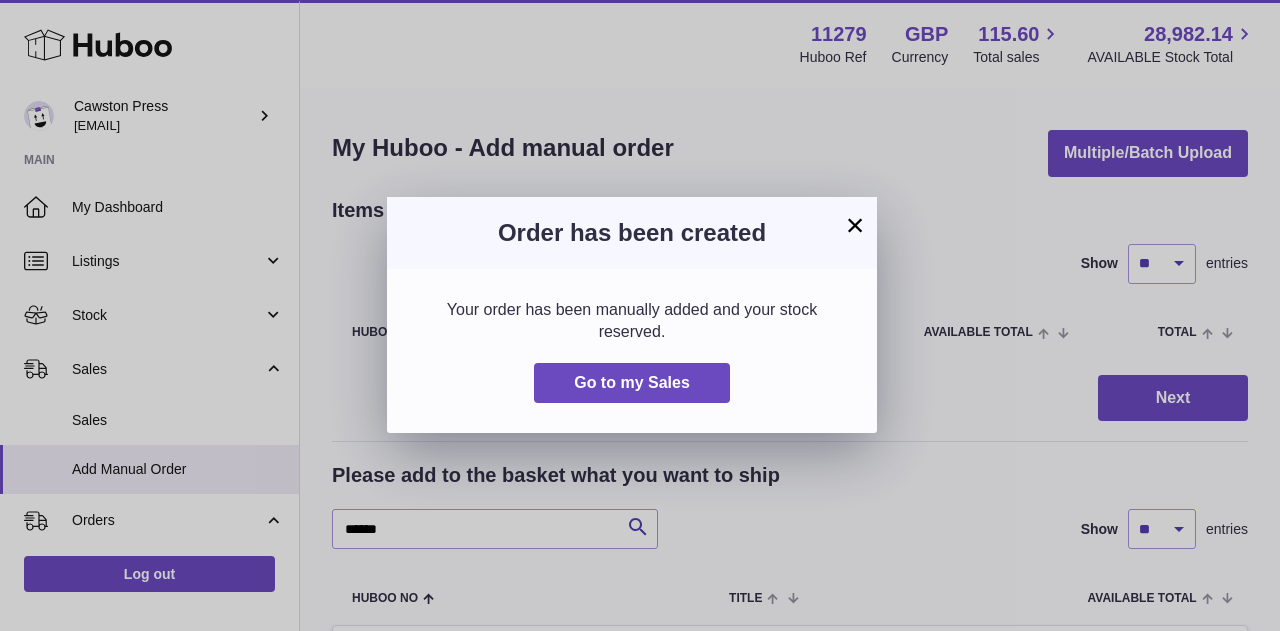 click on "×" at bounding box center [855, 225] 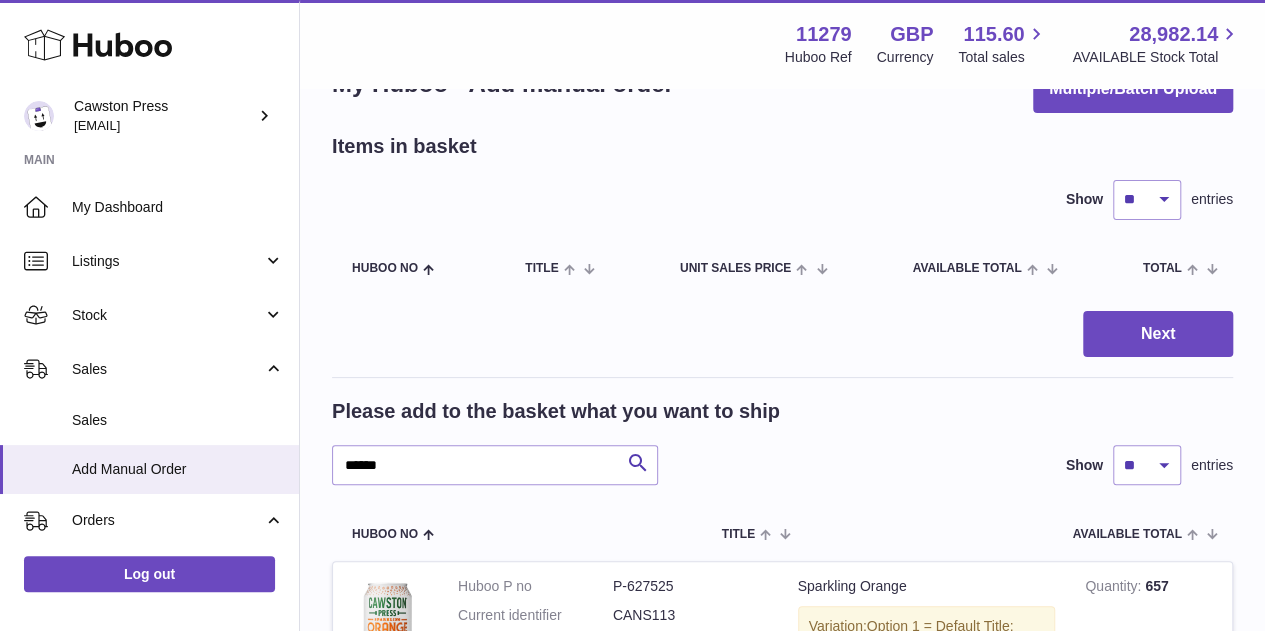 scroll, scrollTop: 0, scrollLeft: 0, axis: both 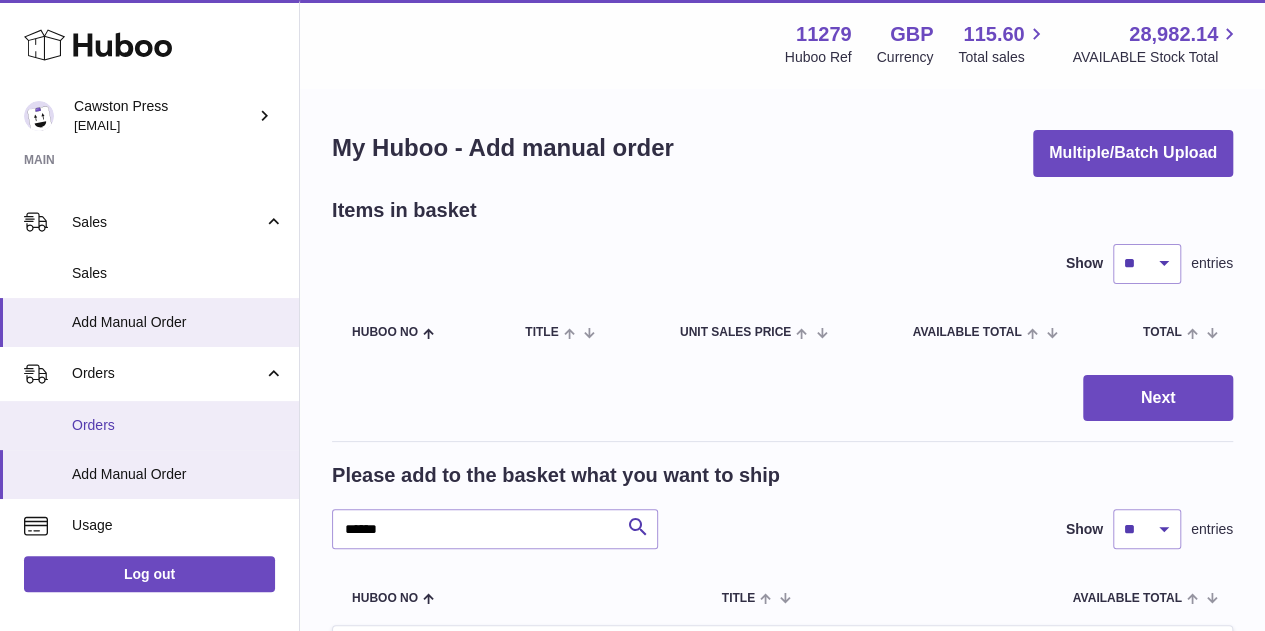 click on "Orders" at bounding box center [149, 425] 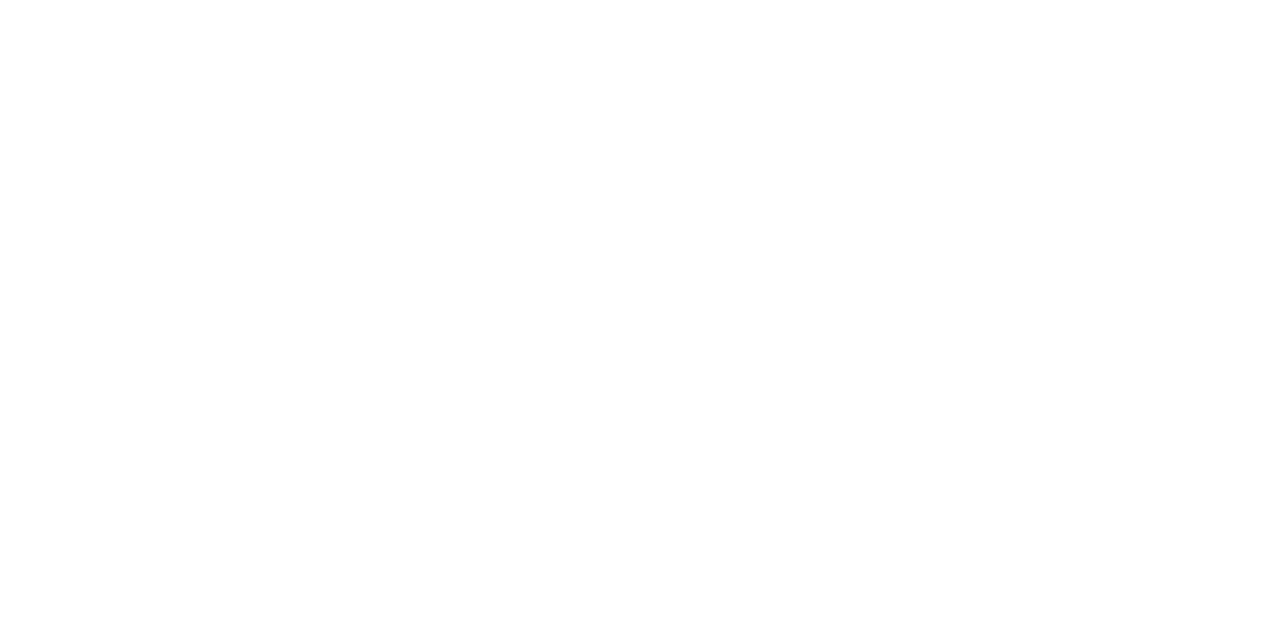 scroll, scrollTop: 0, scrollLeft: 0, axis: both 